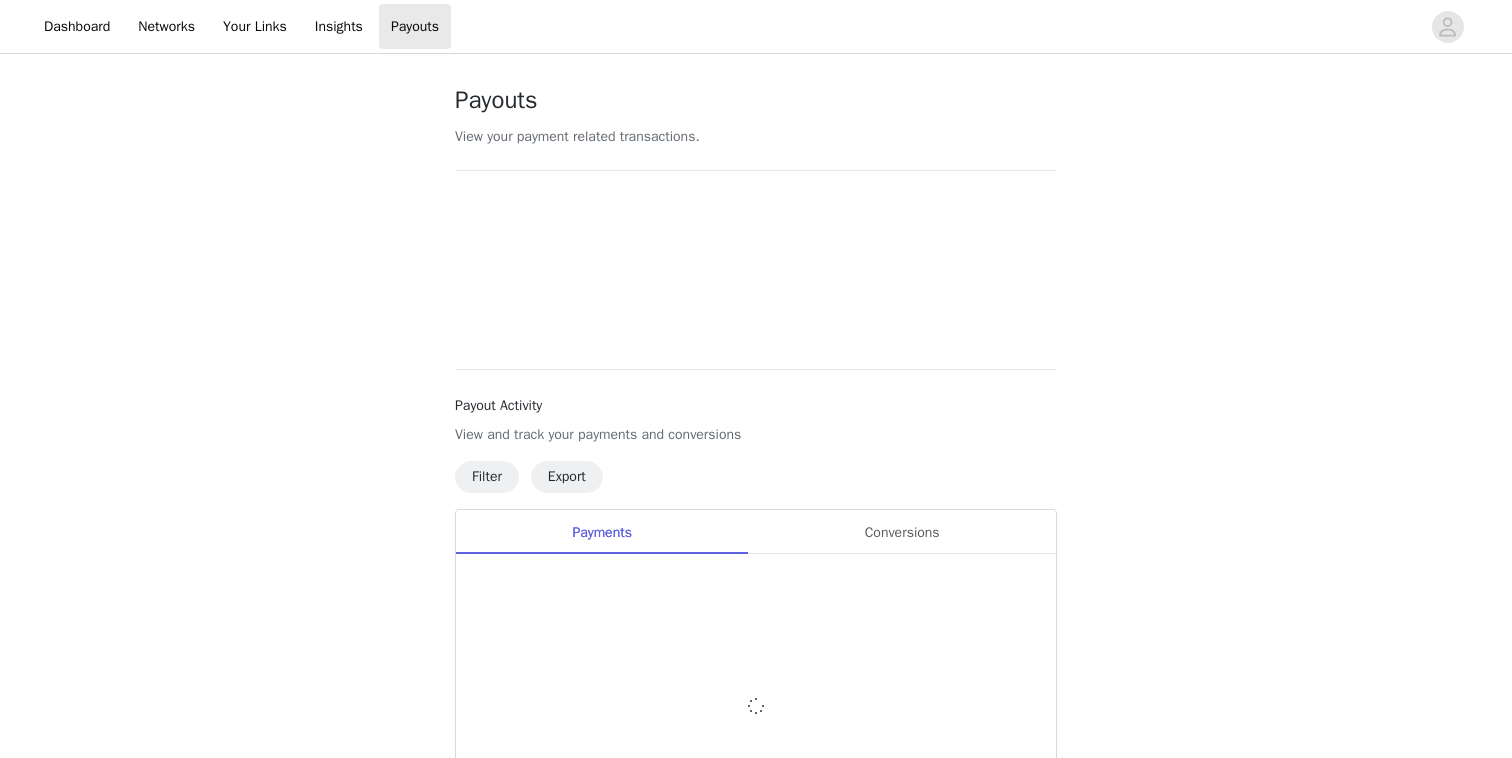 scroll, scrollTop: 0, scrollLeft: 0, axis: both 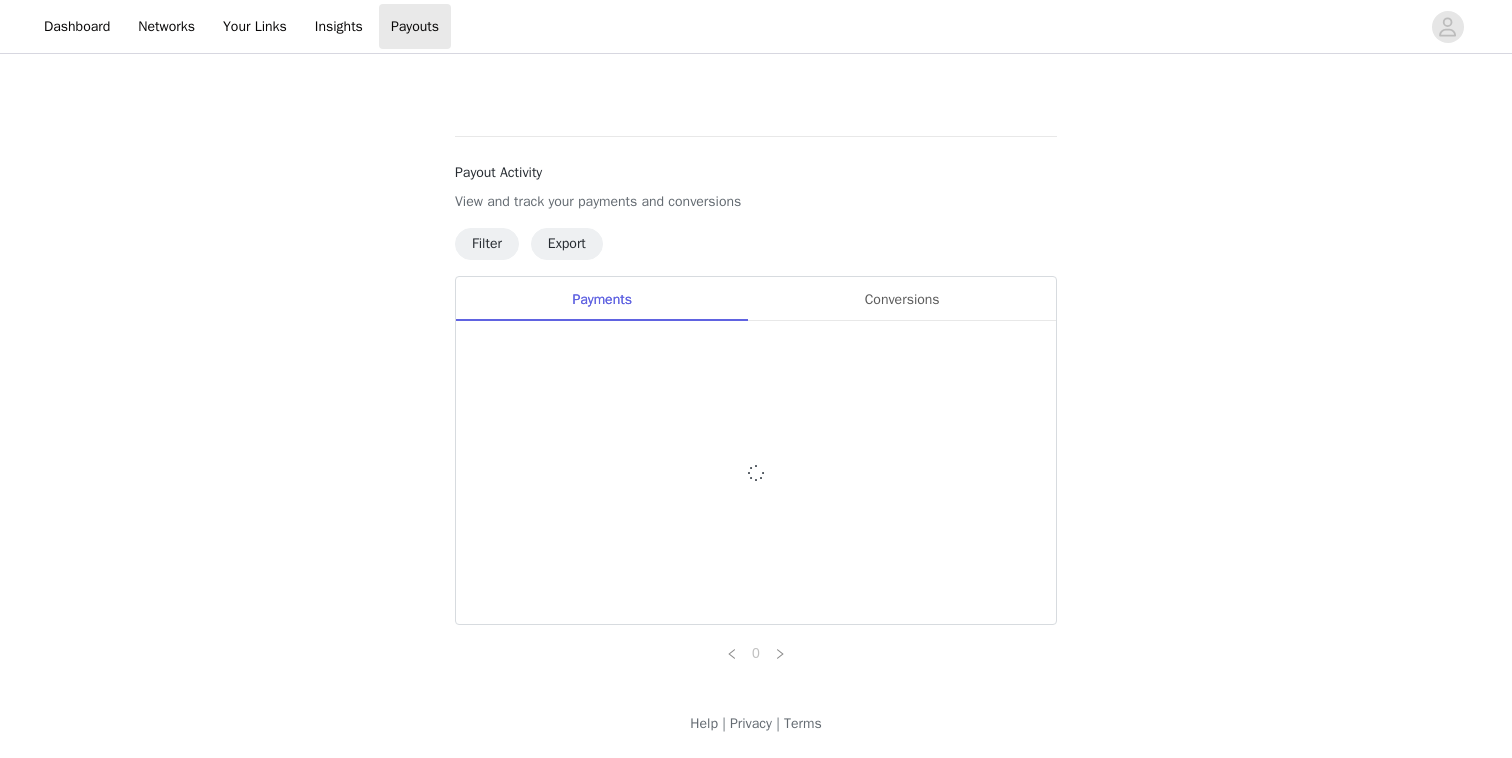 click on "Conversions" at bounding box center (902, 299) 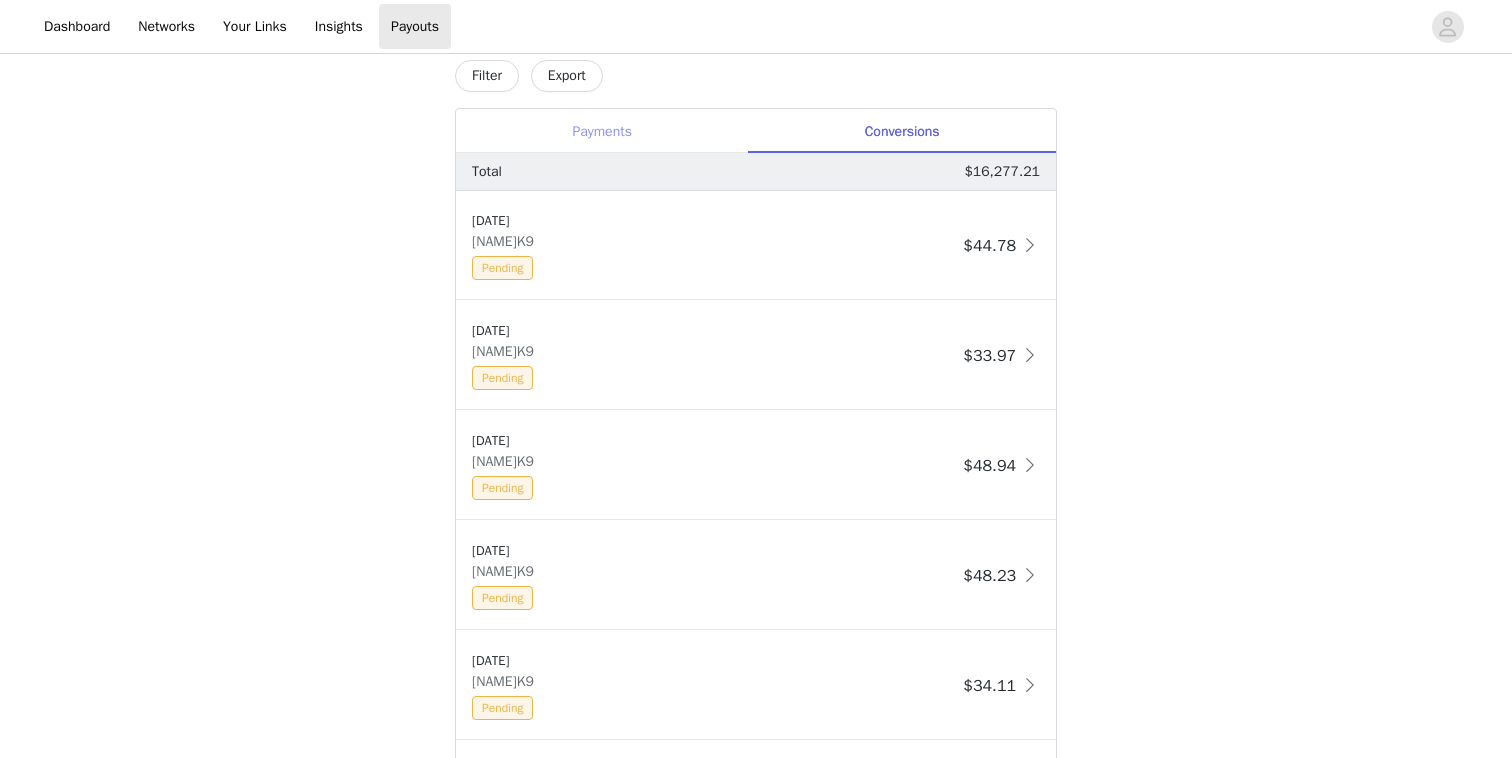 scroll, scrollTop: 1074, scrollLeft: 0, axis: vertical 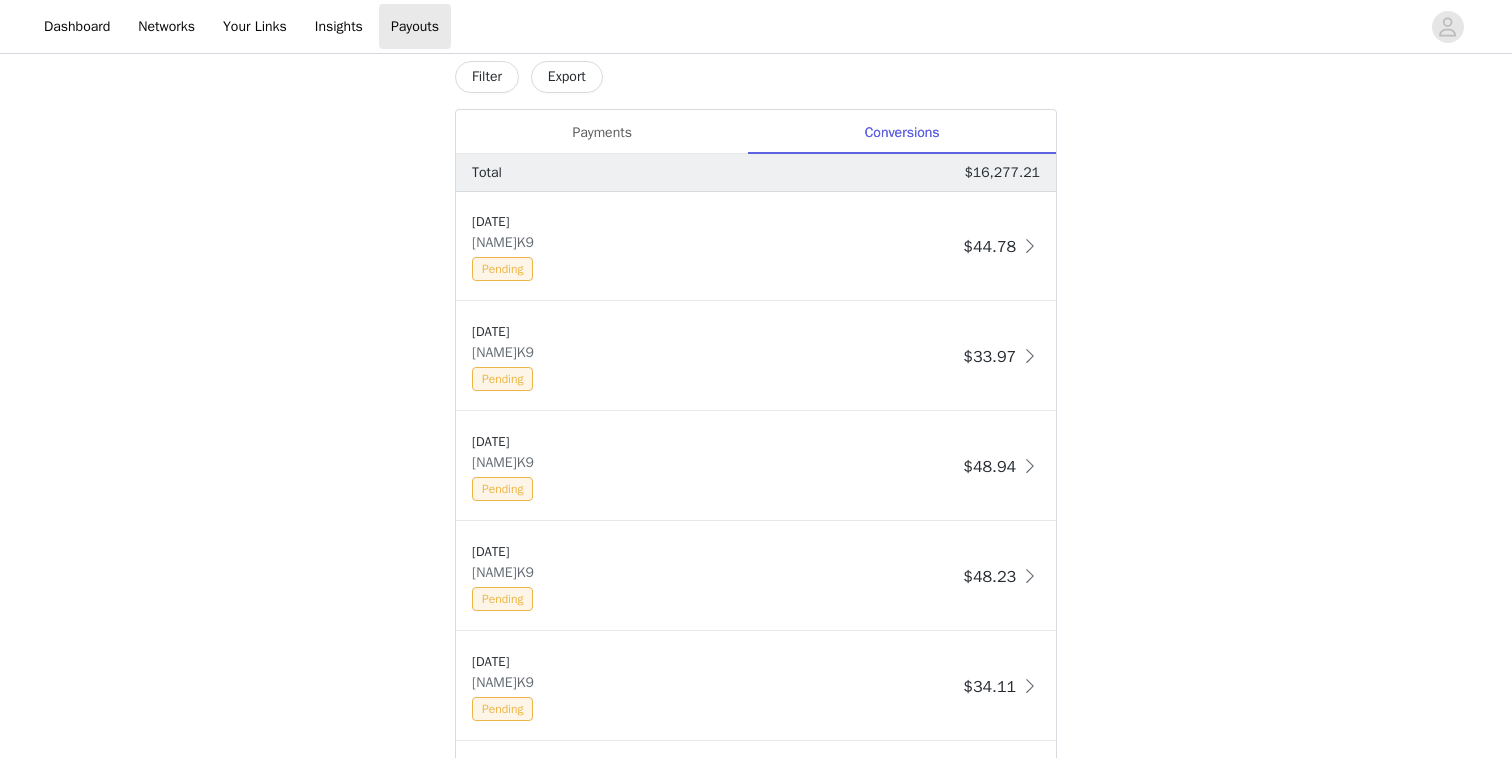 click on "Filter" at bounding box center [487, 77] 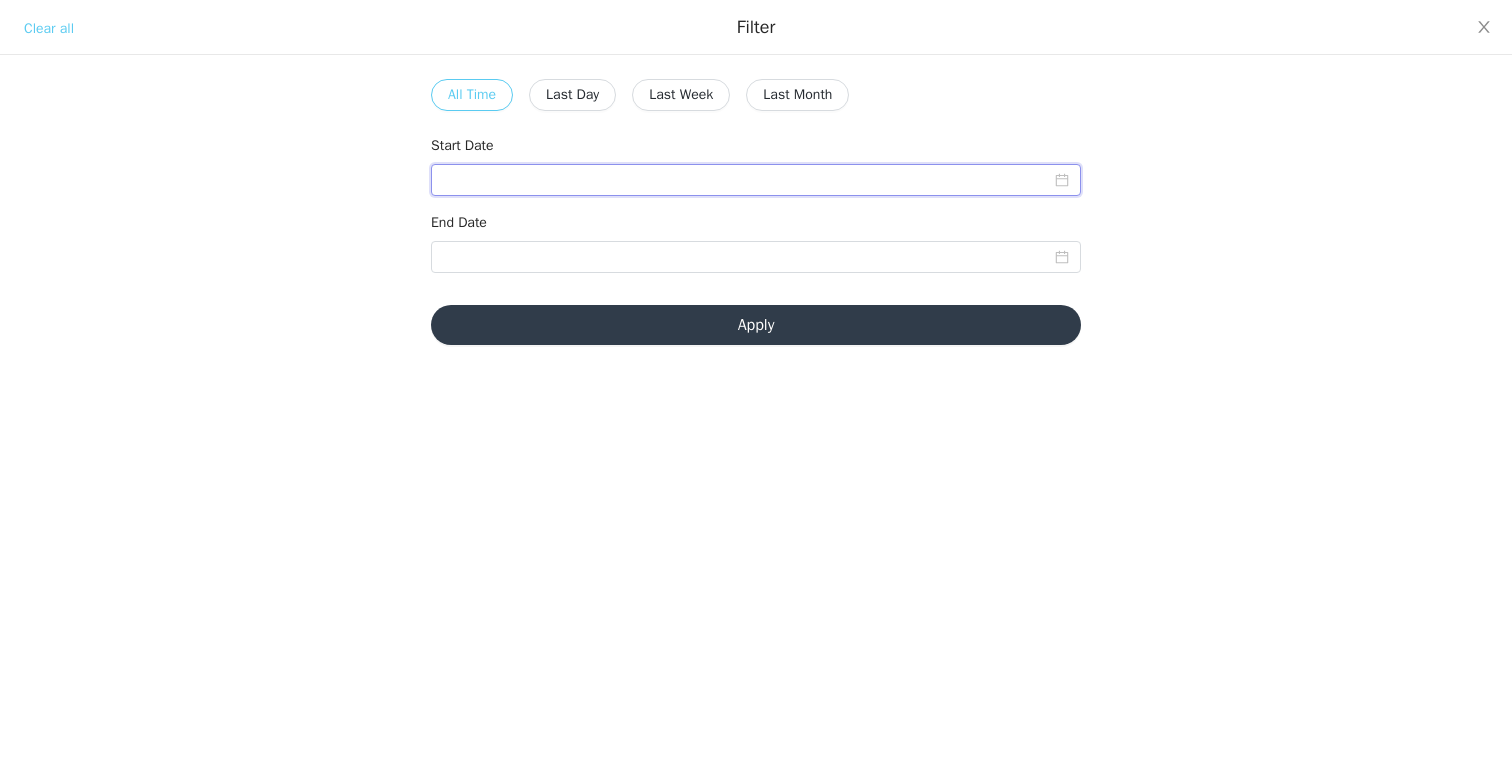 click at bounding box center (756, 180) 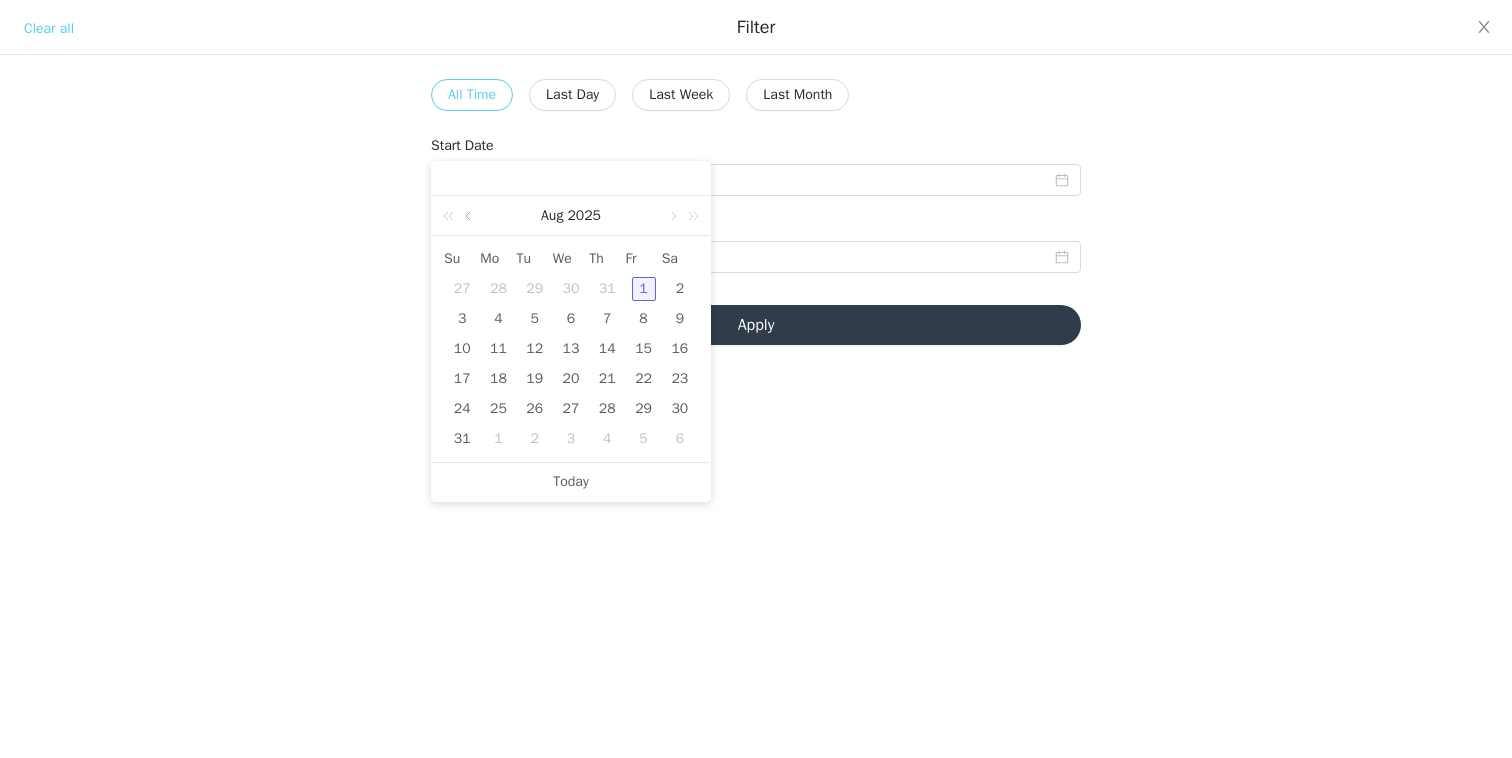 click at bounding box center [470, 216] 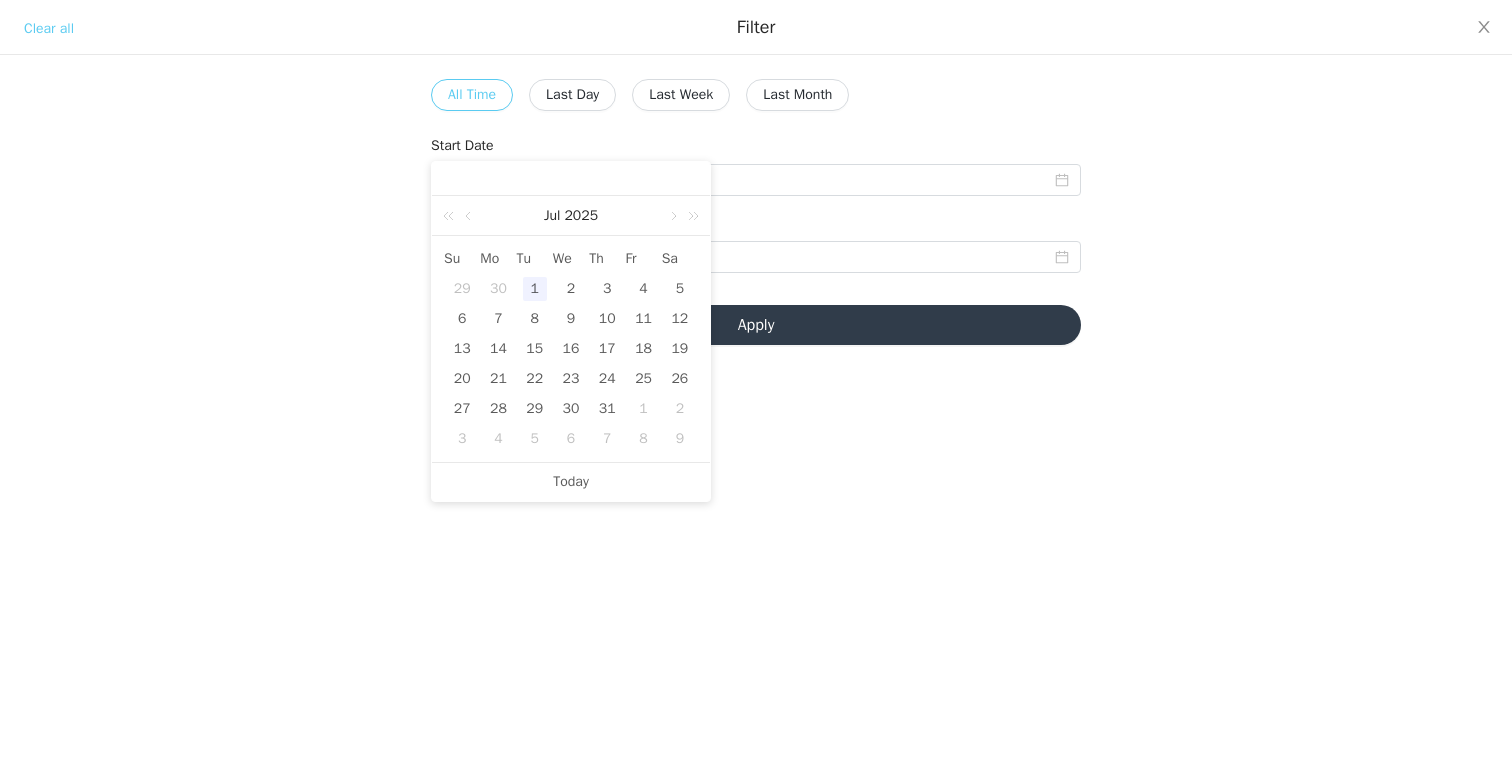 click on "1" at bounding box center (535, 289) 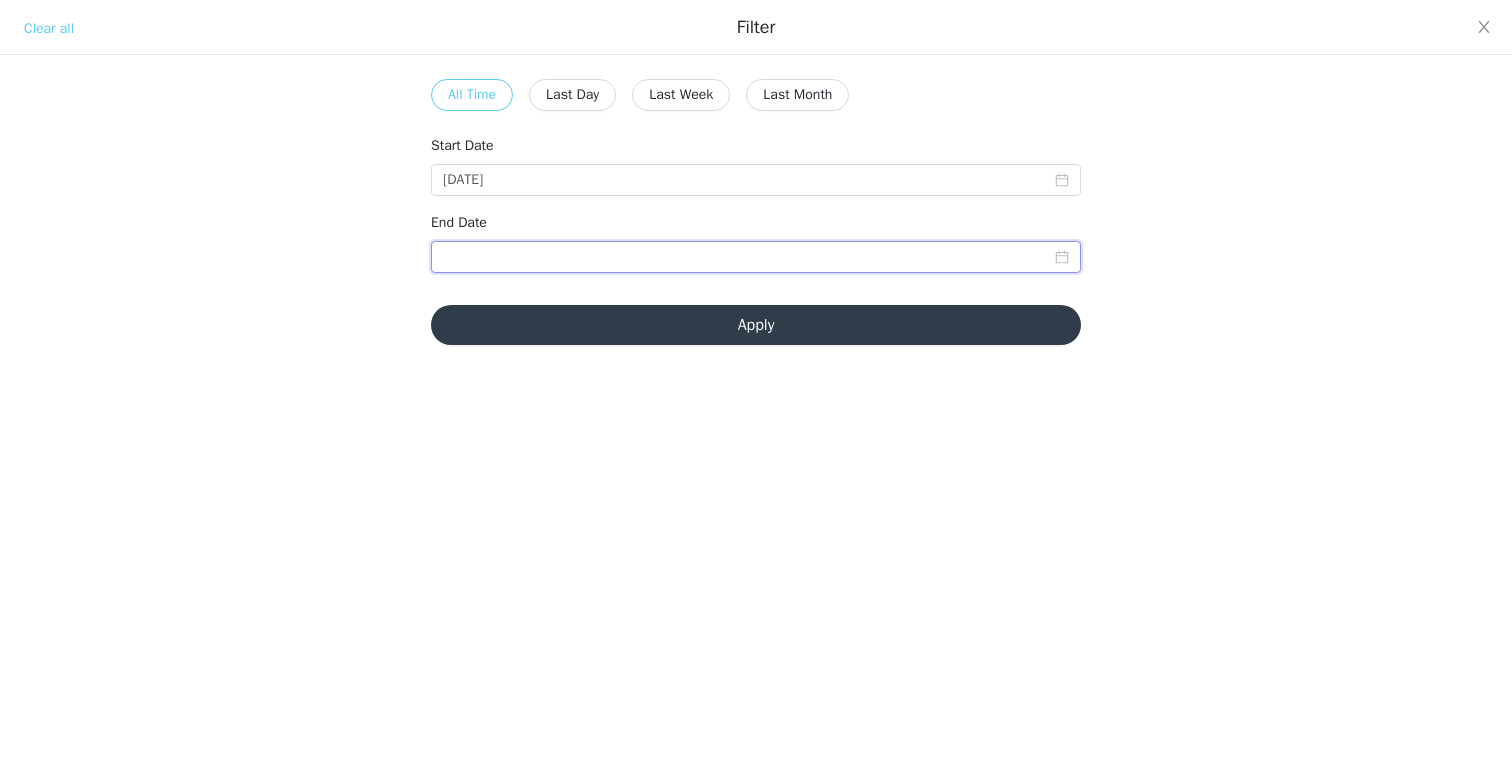 click at bounding box center (756, 257) 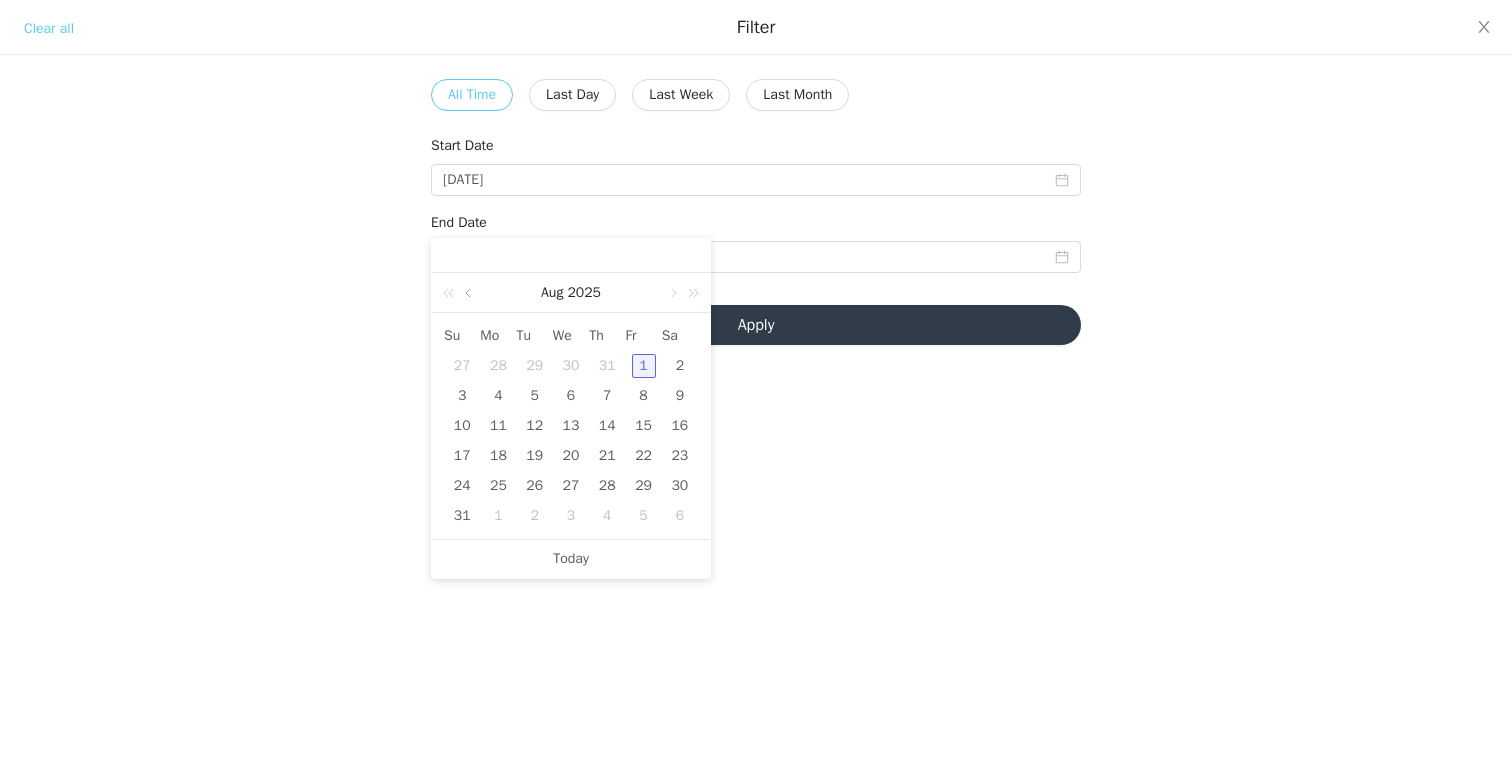 click at bounding box center [470, 293] 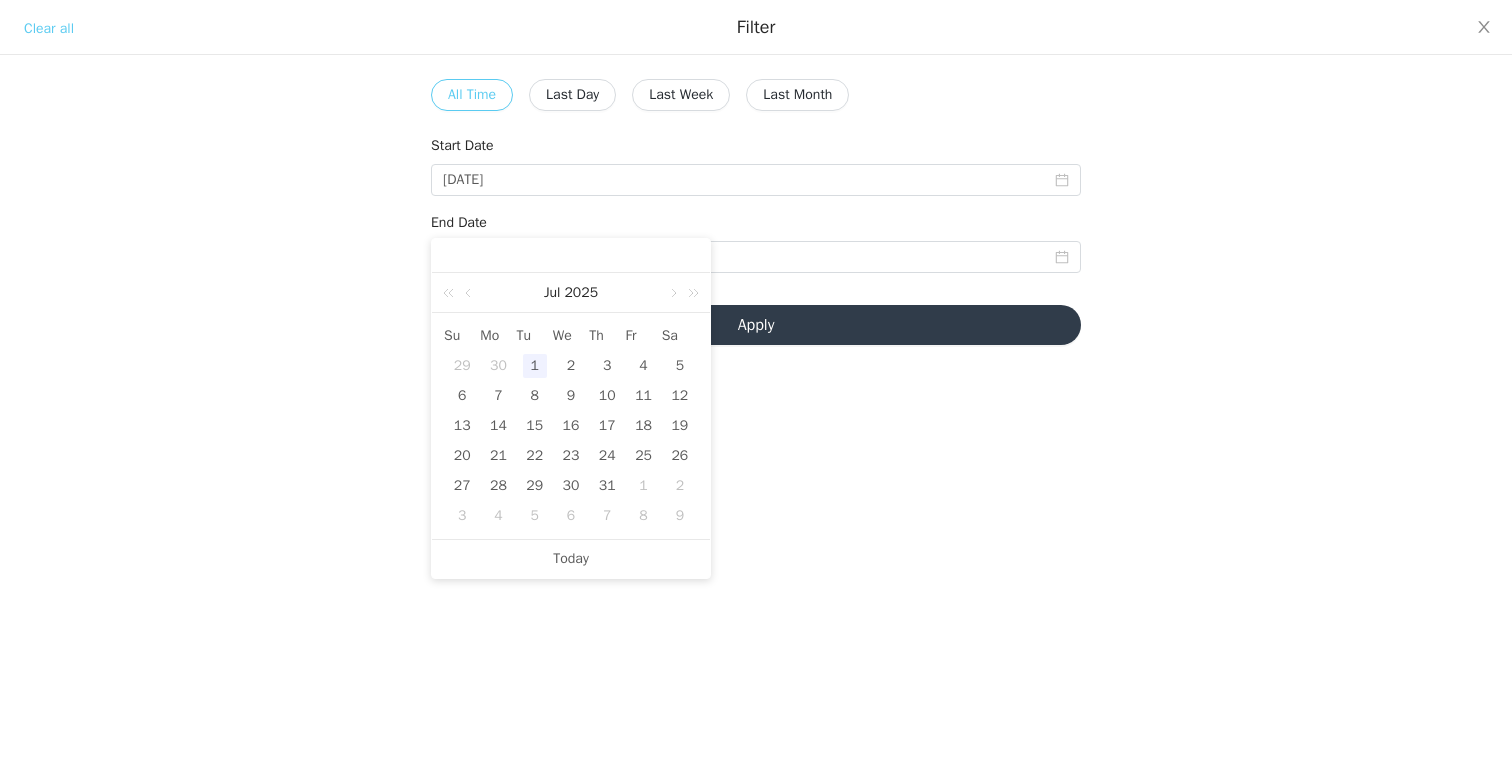 drag, startPoint x: 608, startPoint y: 480, endPoint x: 634, endPoint y: 409, distance: 75.61085 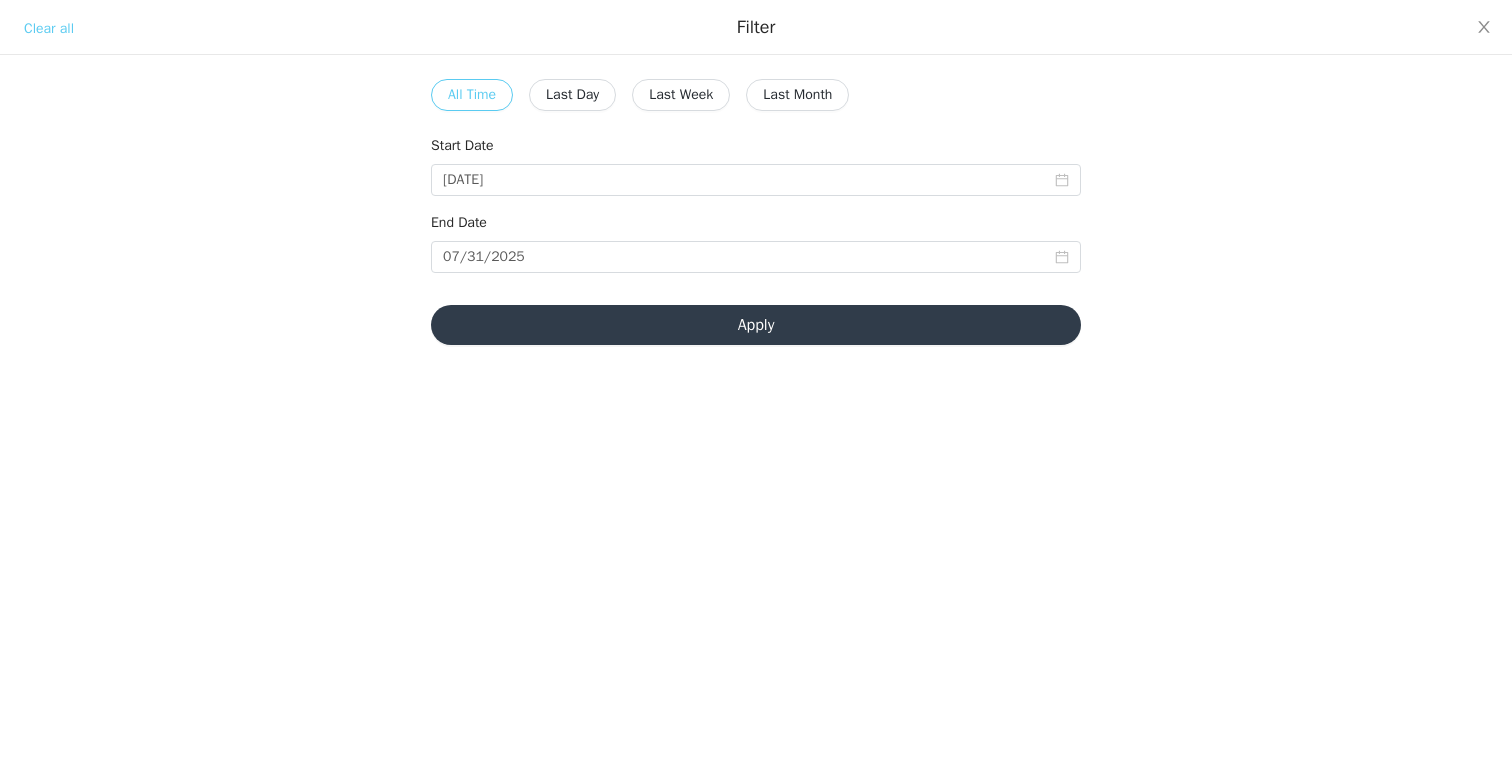 click on "Apply" at bounding box center [756, 325] 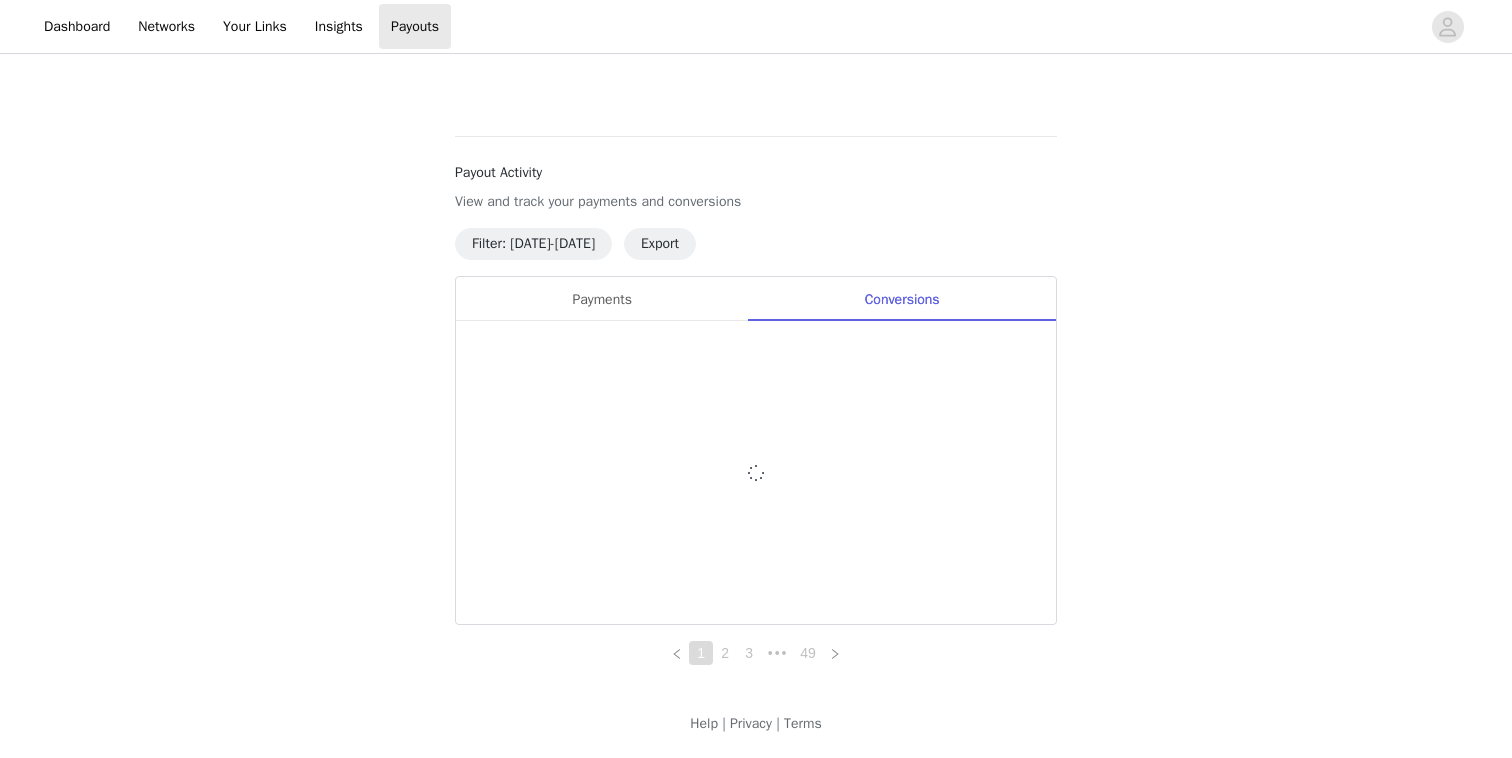 scroll, scrollTop: 908, scrollLeft: 0, axis: vertical 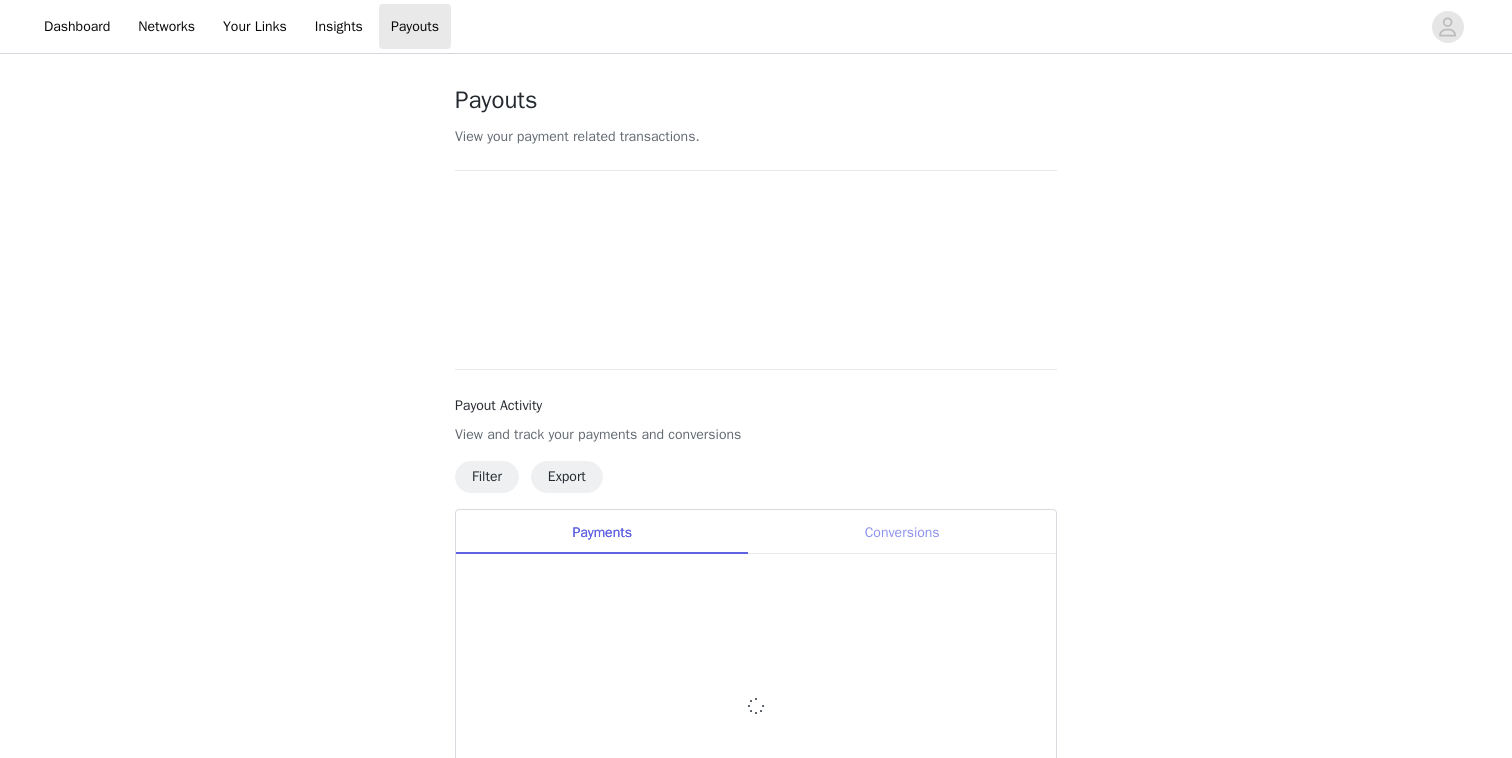 click on "Conversions" at bounding box center (902, 532) 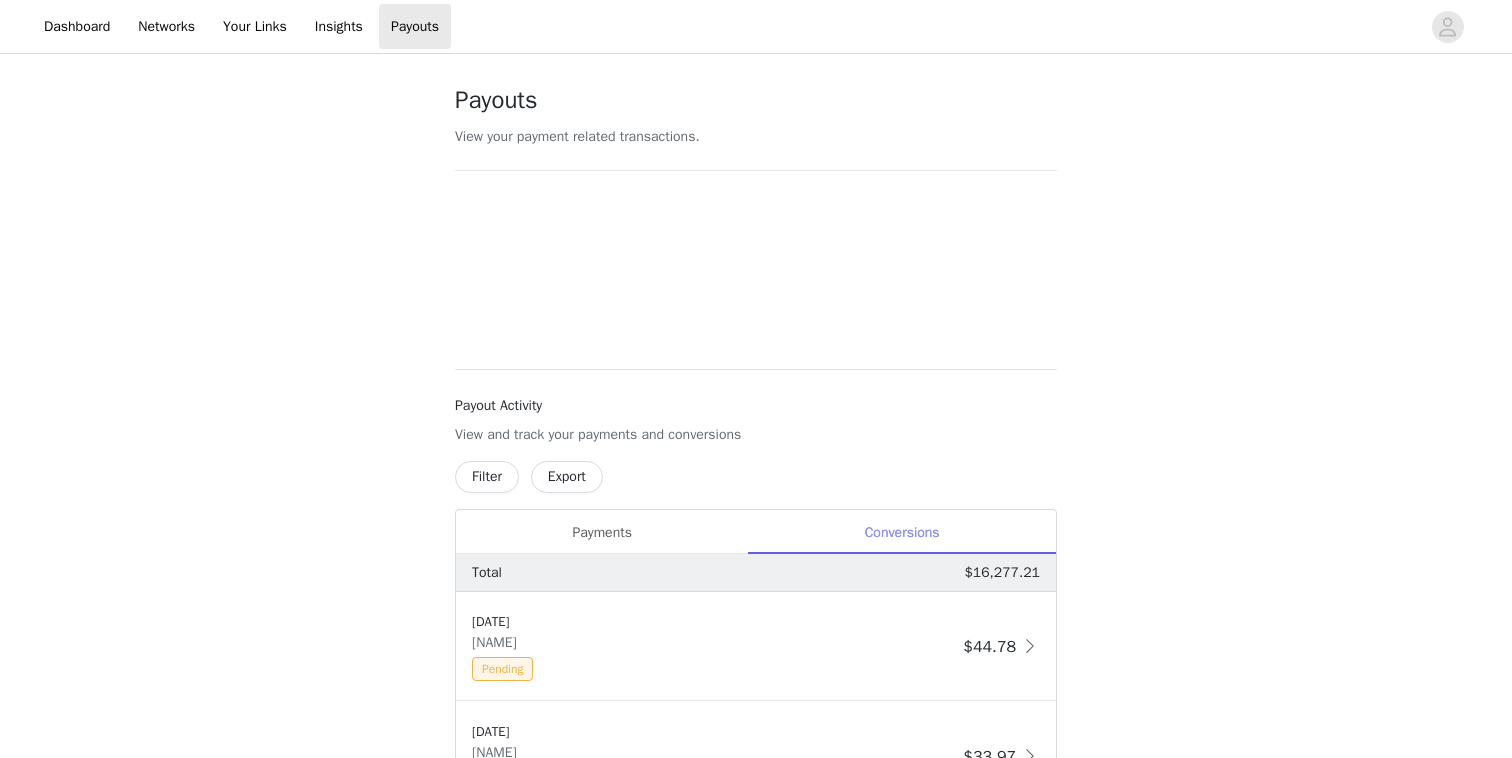 click on "Filter" at bounding box center [487, 477] 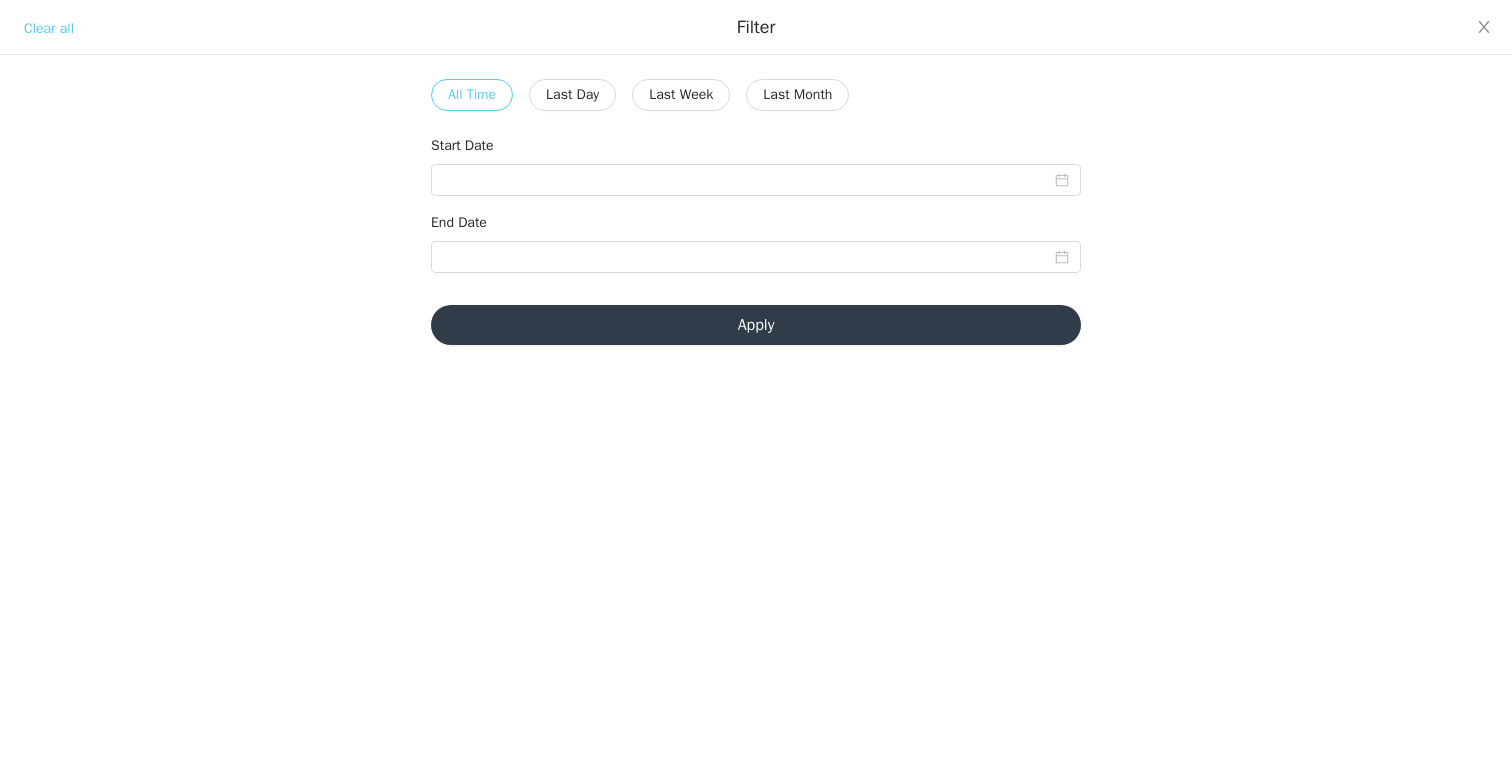 scroll, scrollTop: 412, scrollLeft: 0, axis: vertical 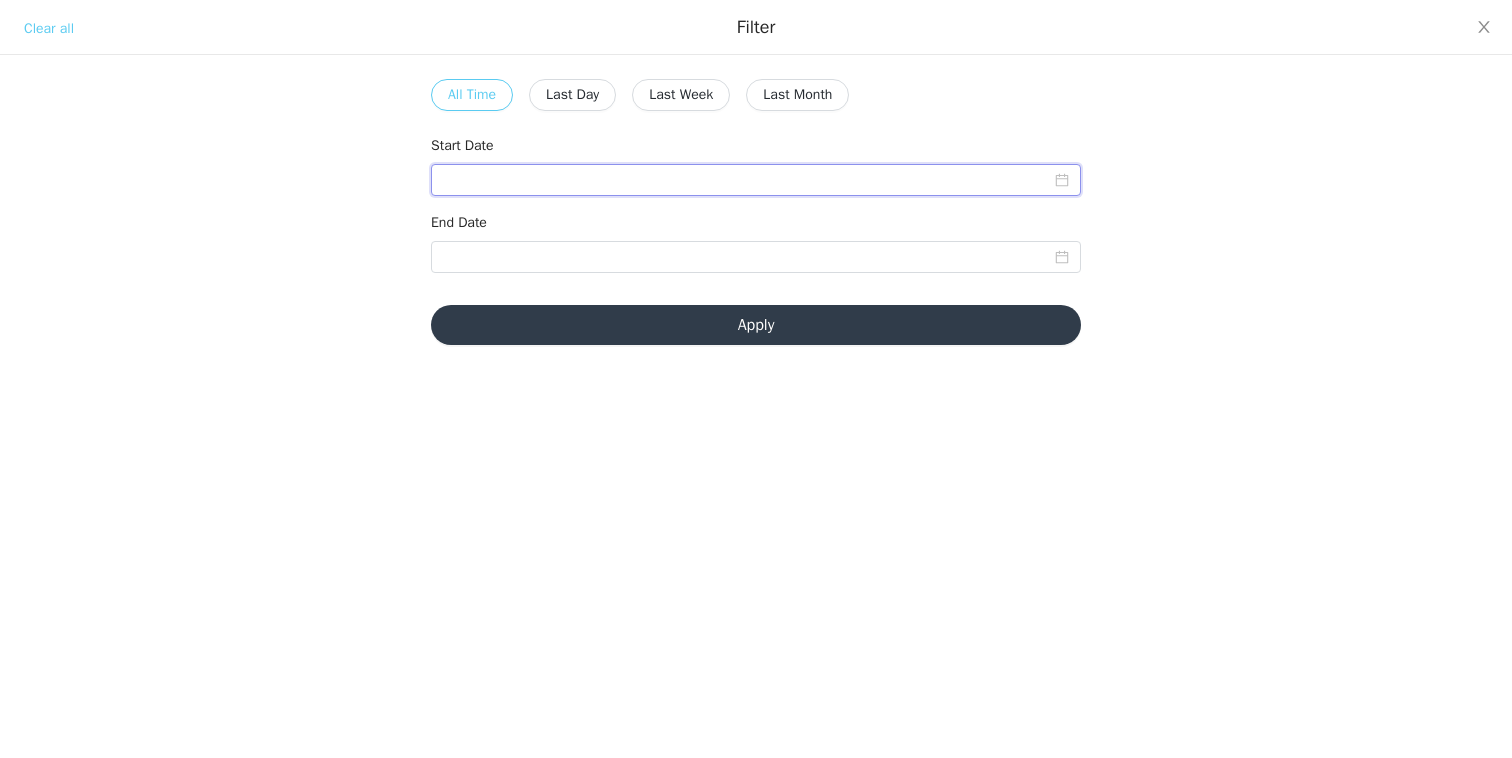 click at bounding box center (756, 180) 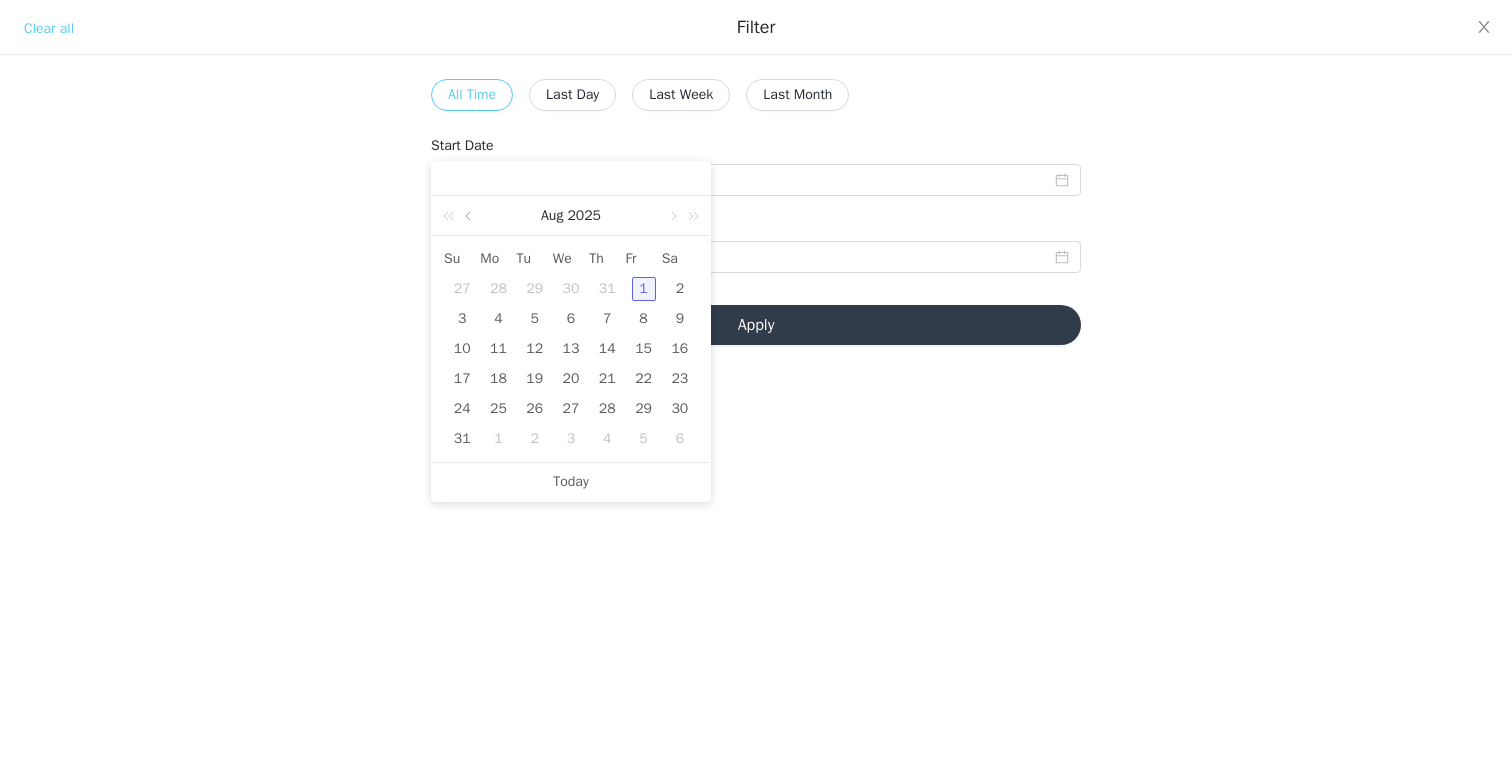click at bounding box center [470, 216] 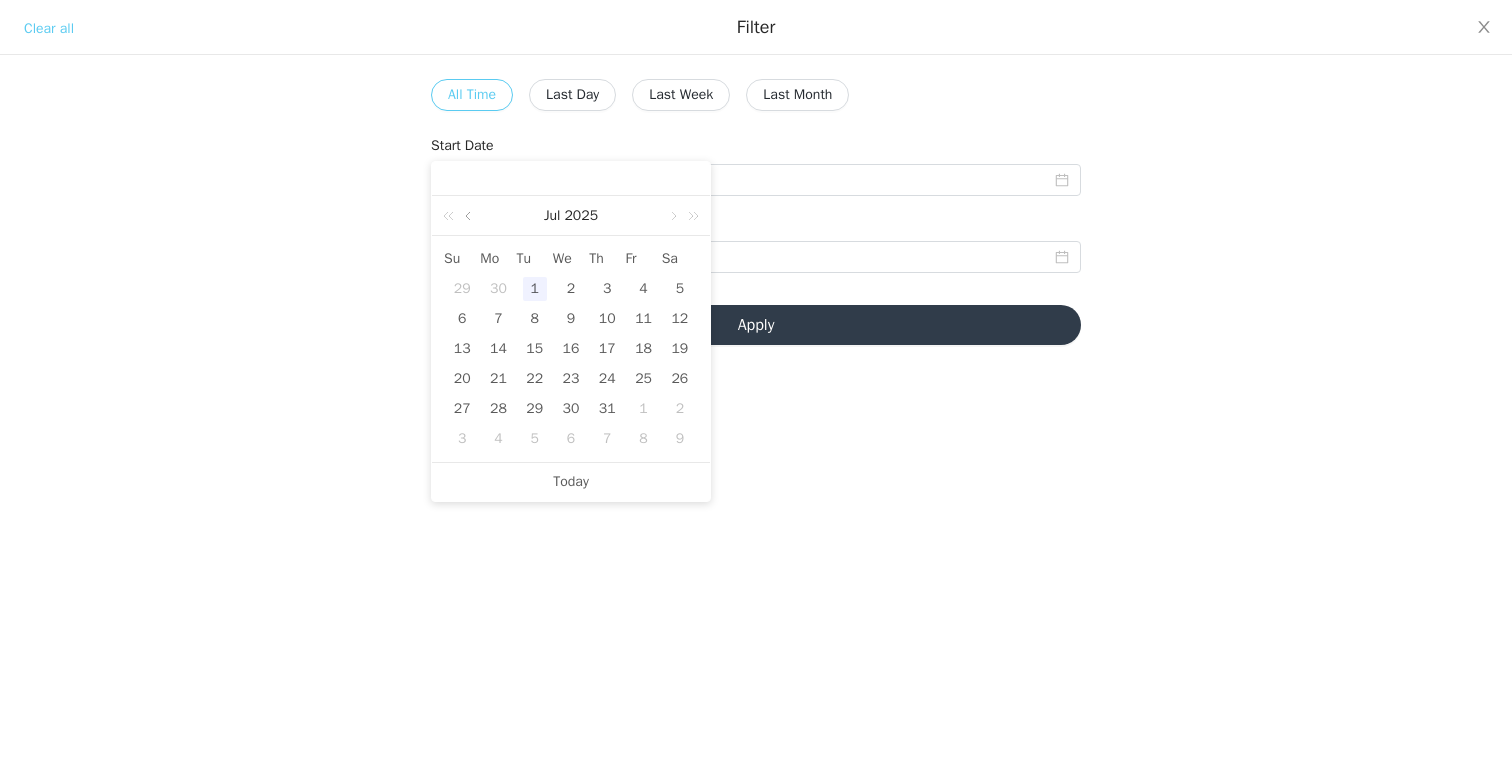 click at bounding box center [470, 216] 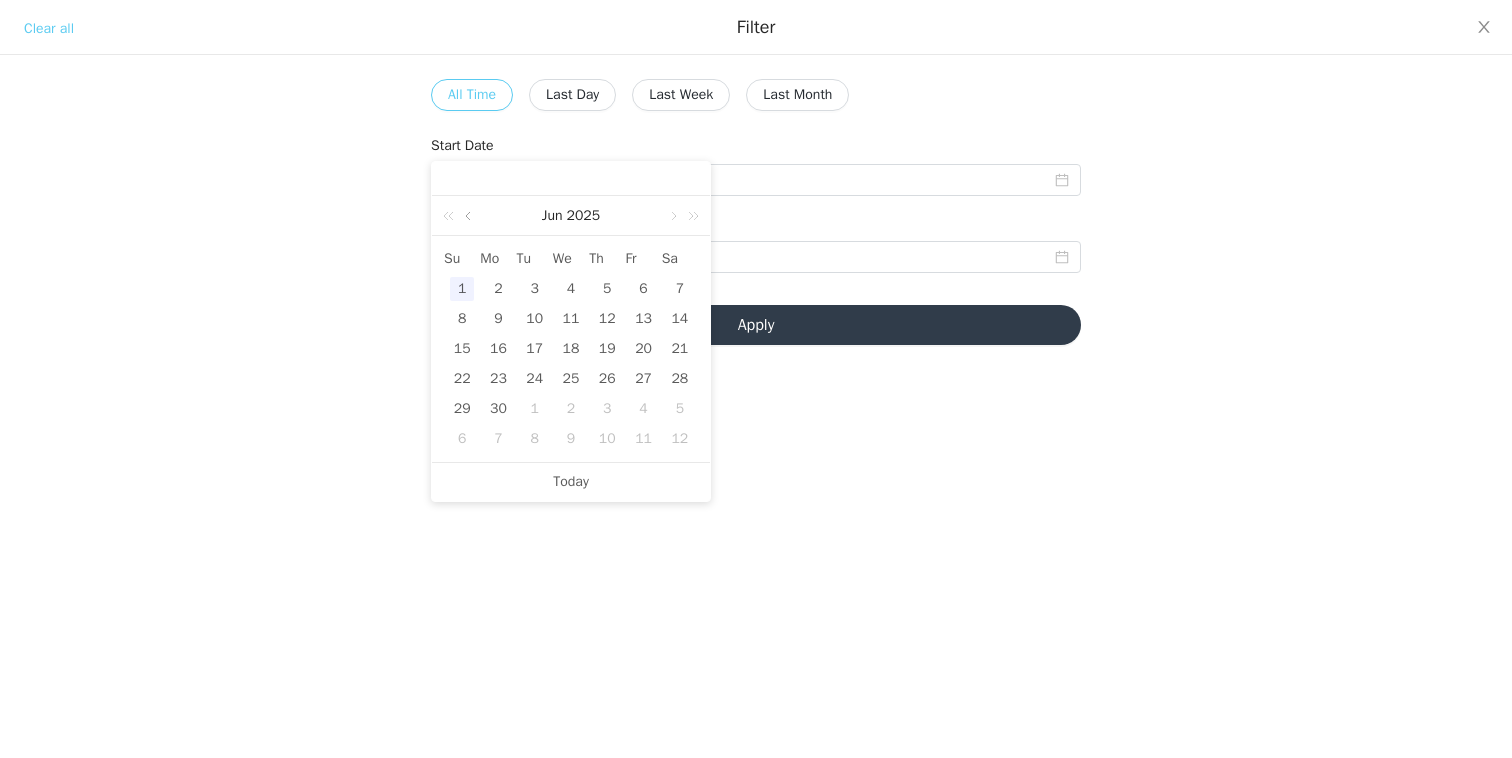 click at bounding box center (470, 216) 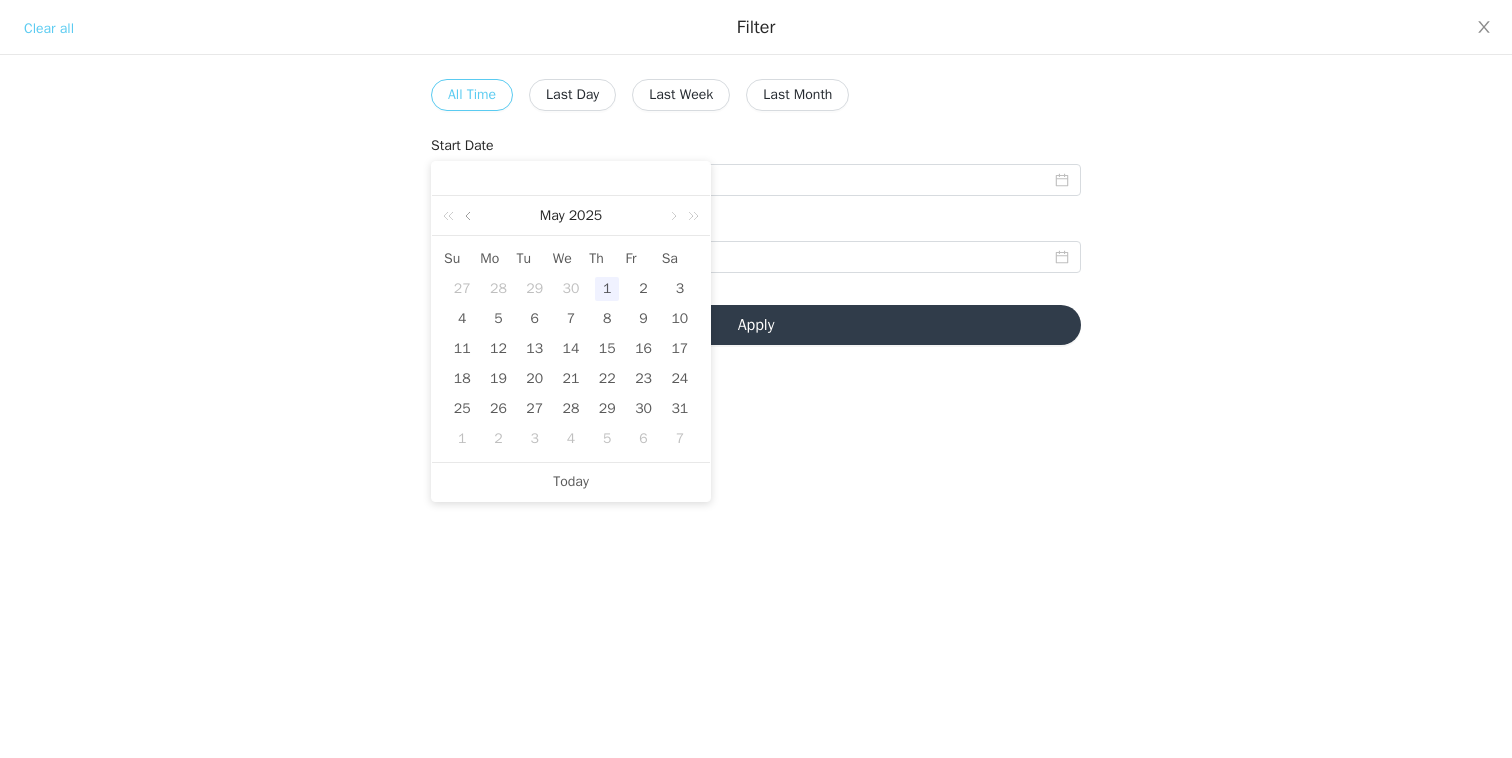 click at bounding box center [470, 216] 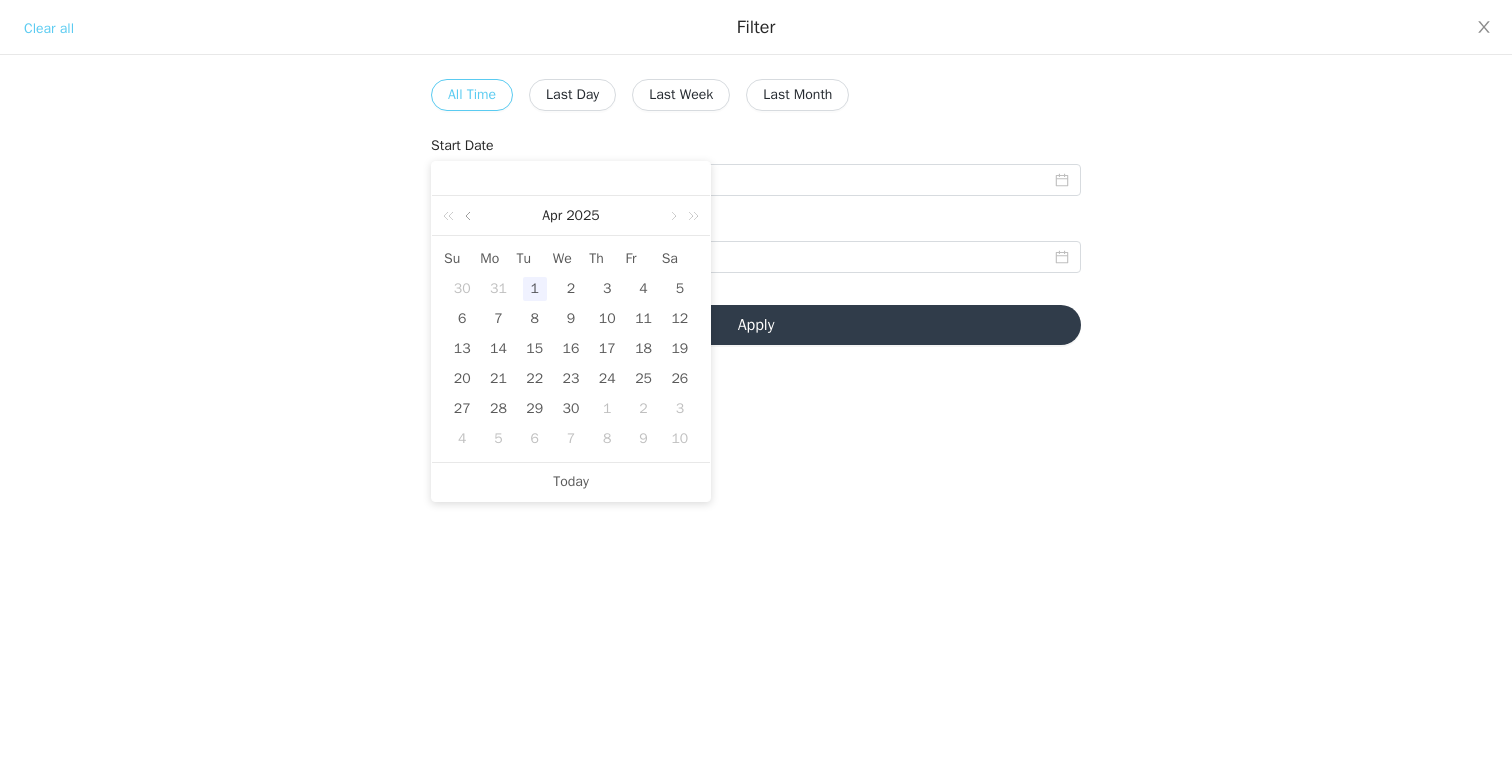 click at bounding box center (470, 216) 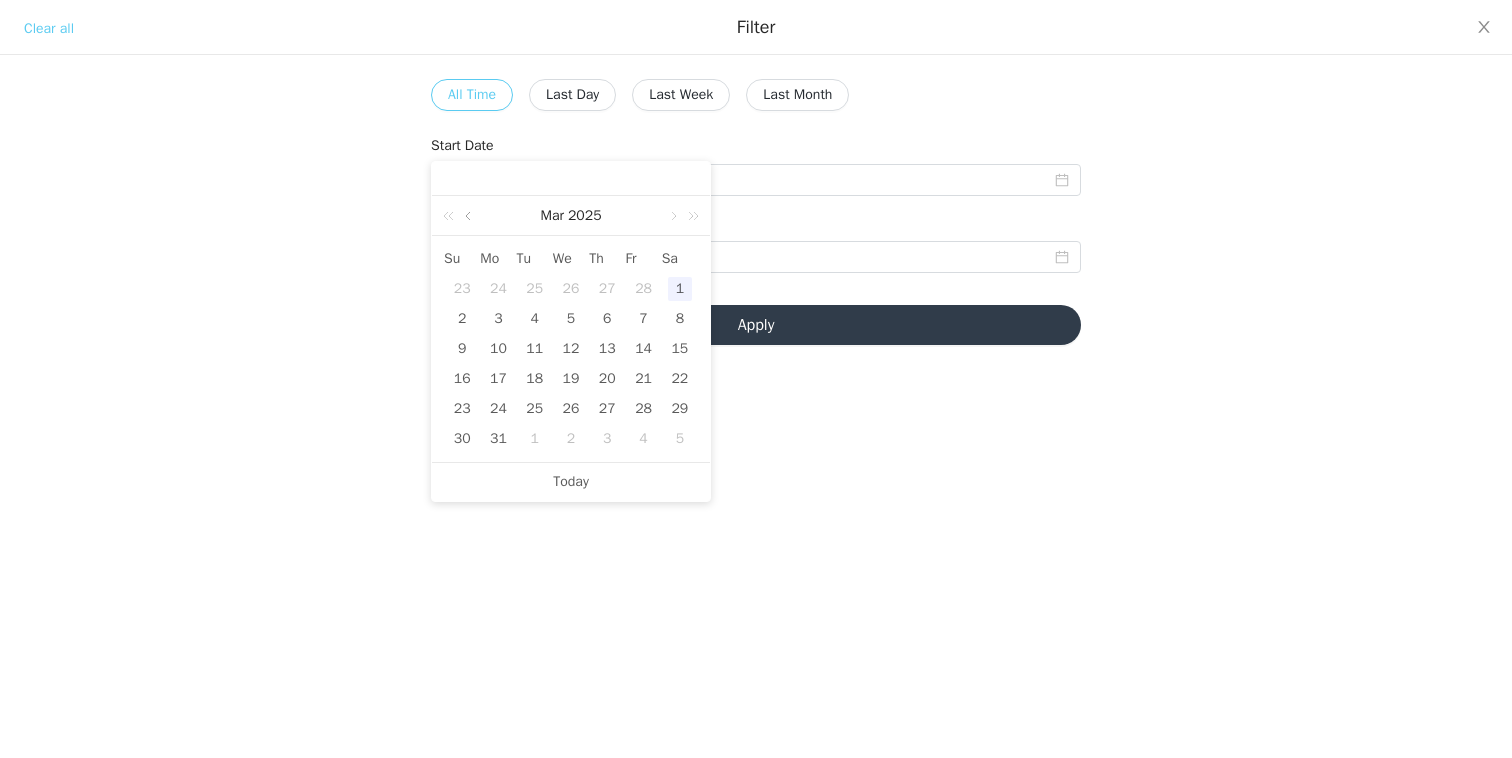 click at bounding box center (470, 216) 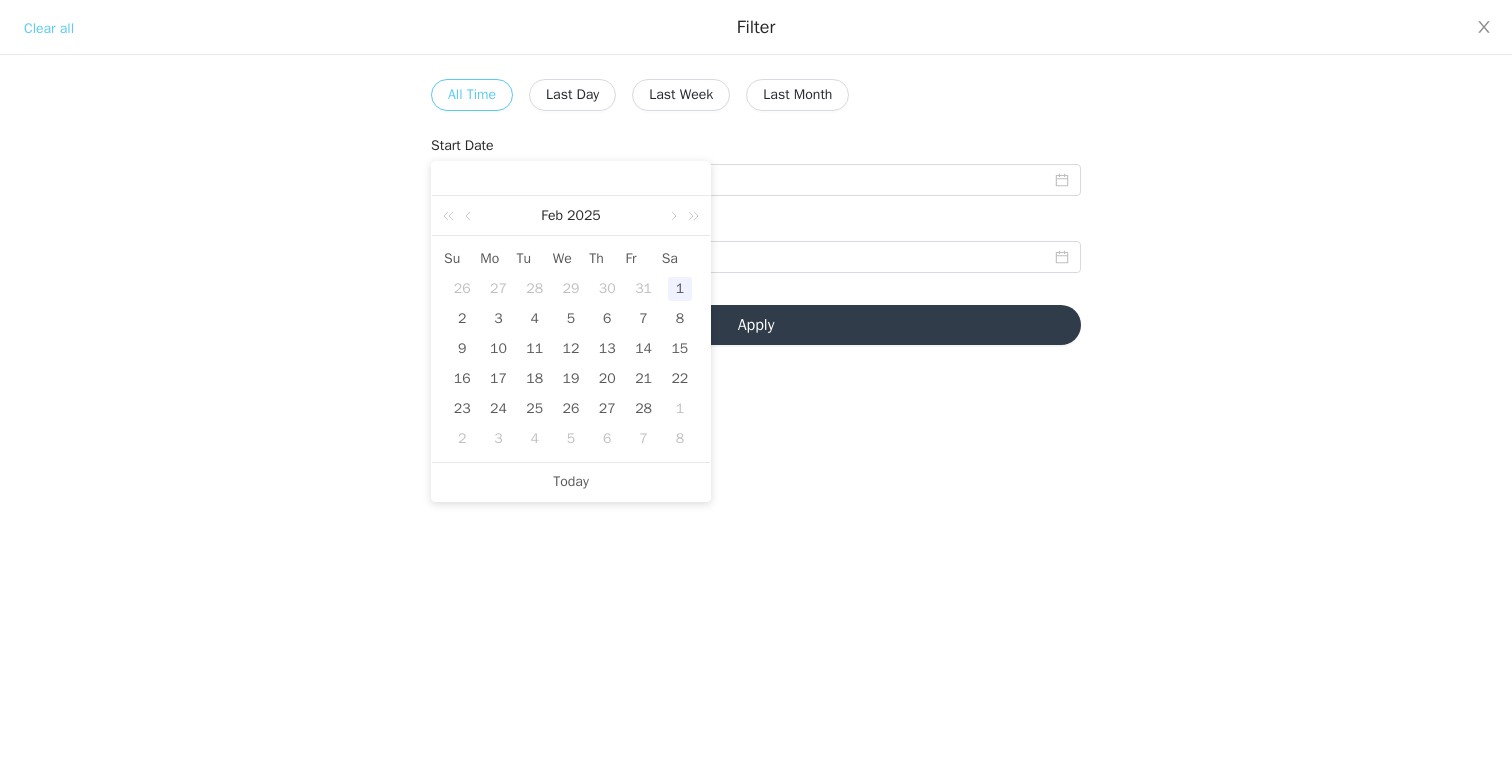 click on "1" at bounding box center [680, 289] 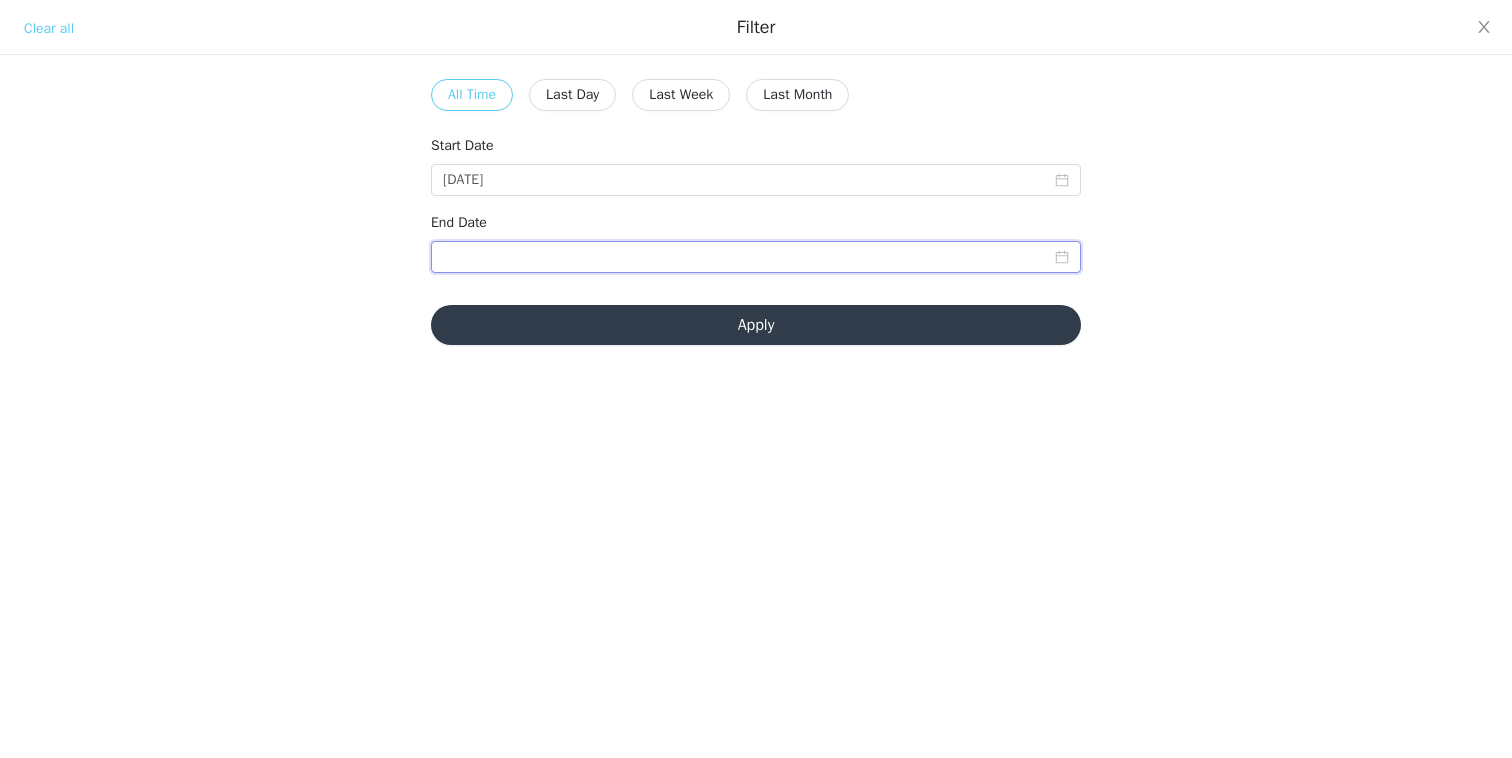 click at bounding box center (756, 257) 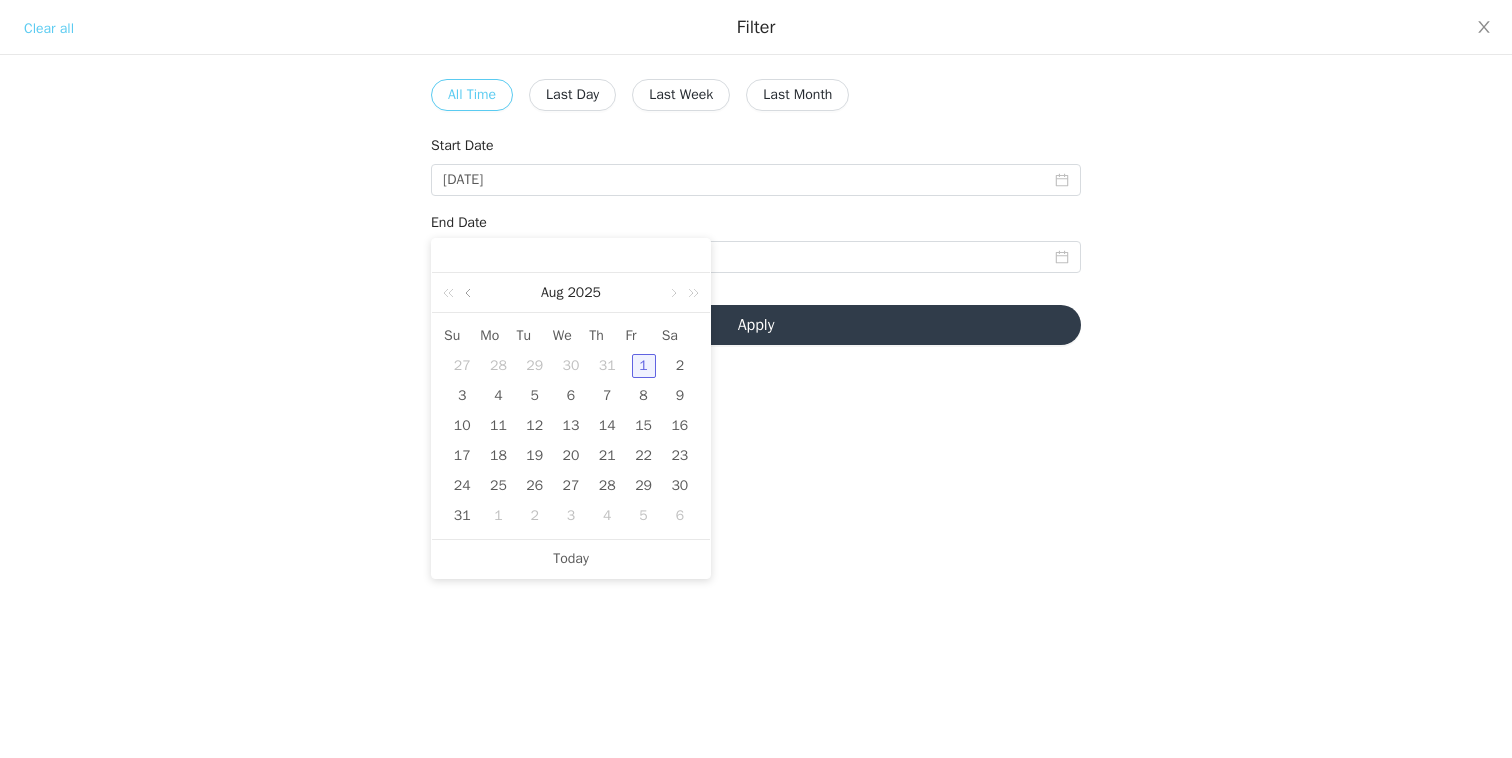click at bounding box center (470, 293) 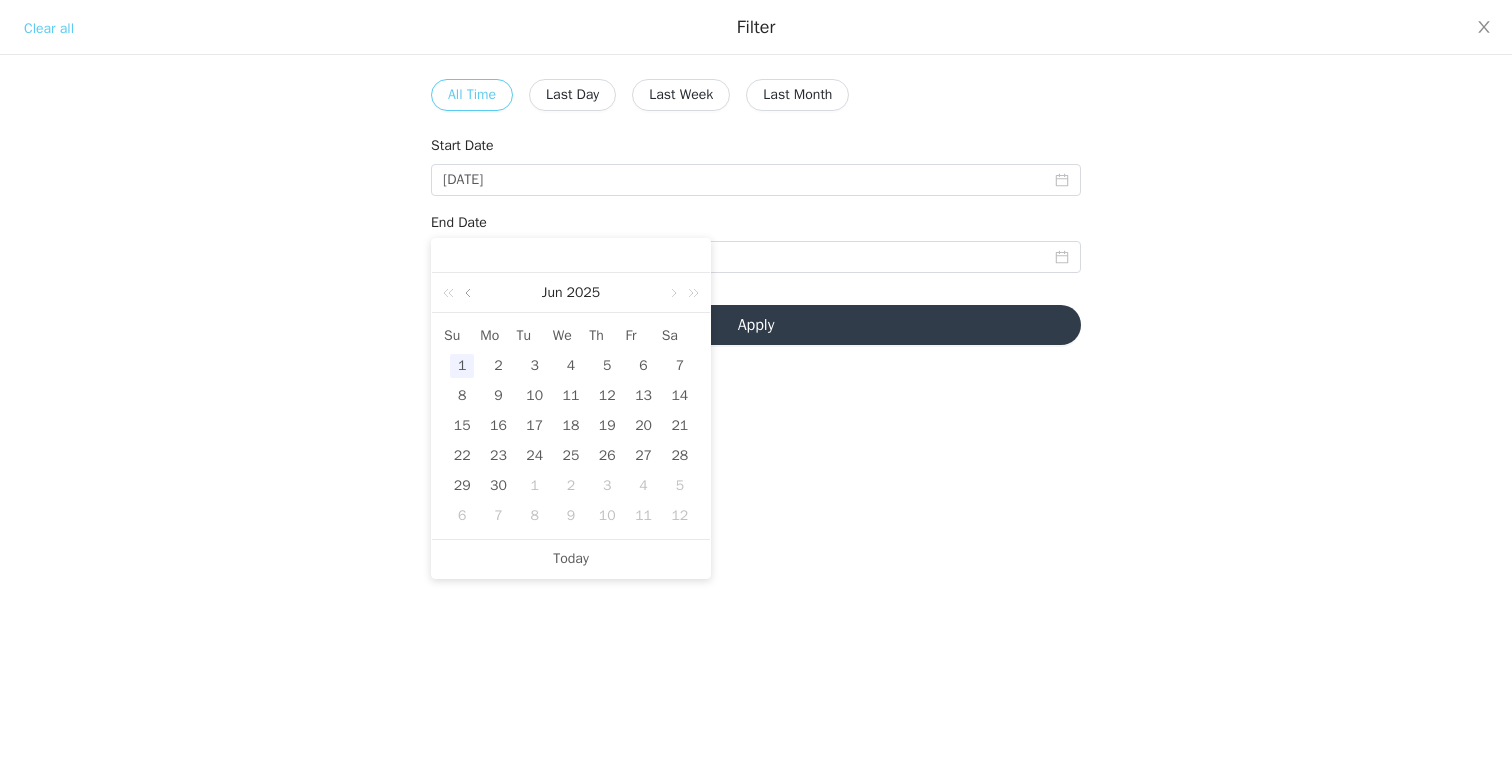 click at bounding box center (470, 293) 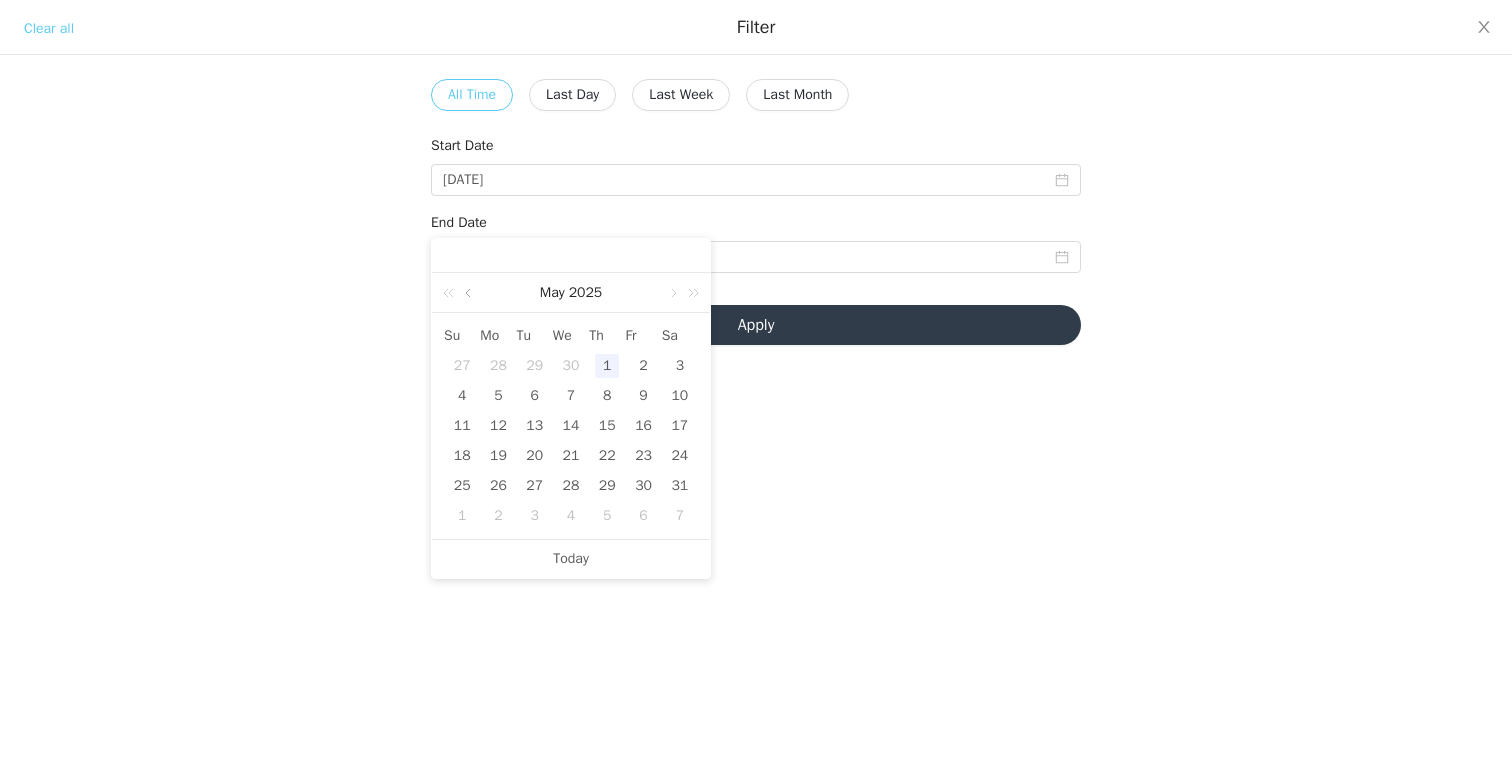 click at bounding box center (470, 293) 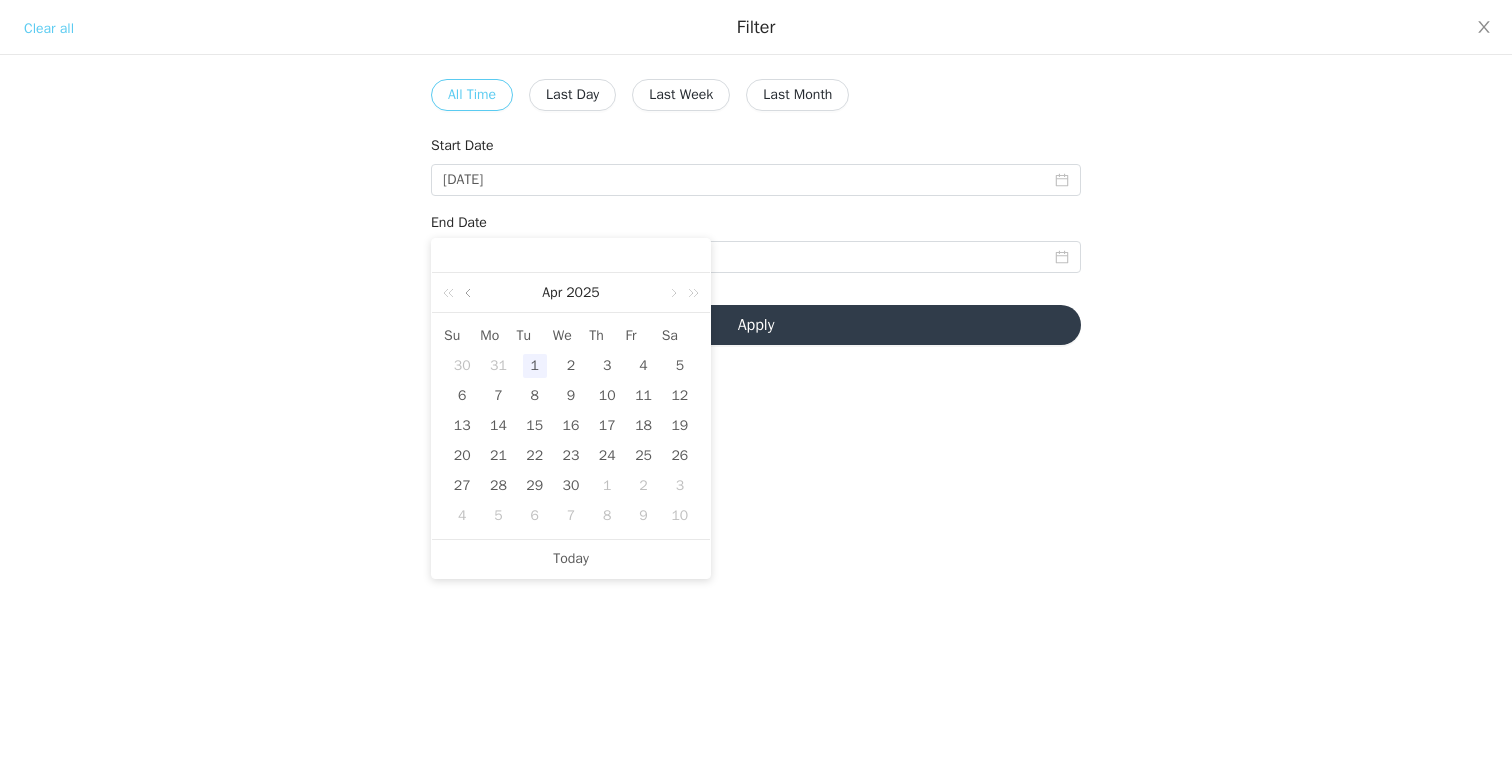 click at bounding box center [470, 293] 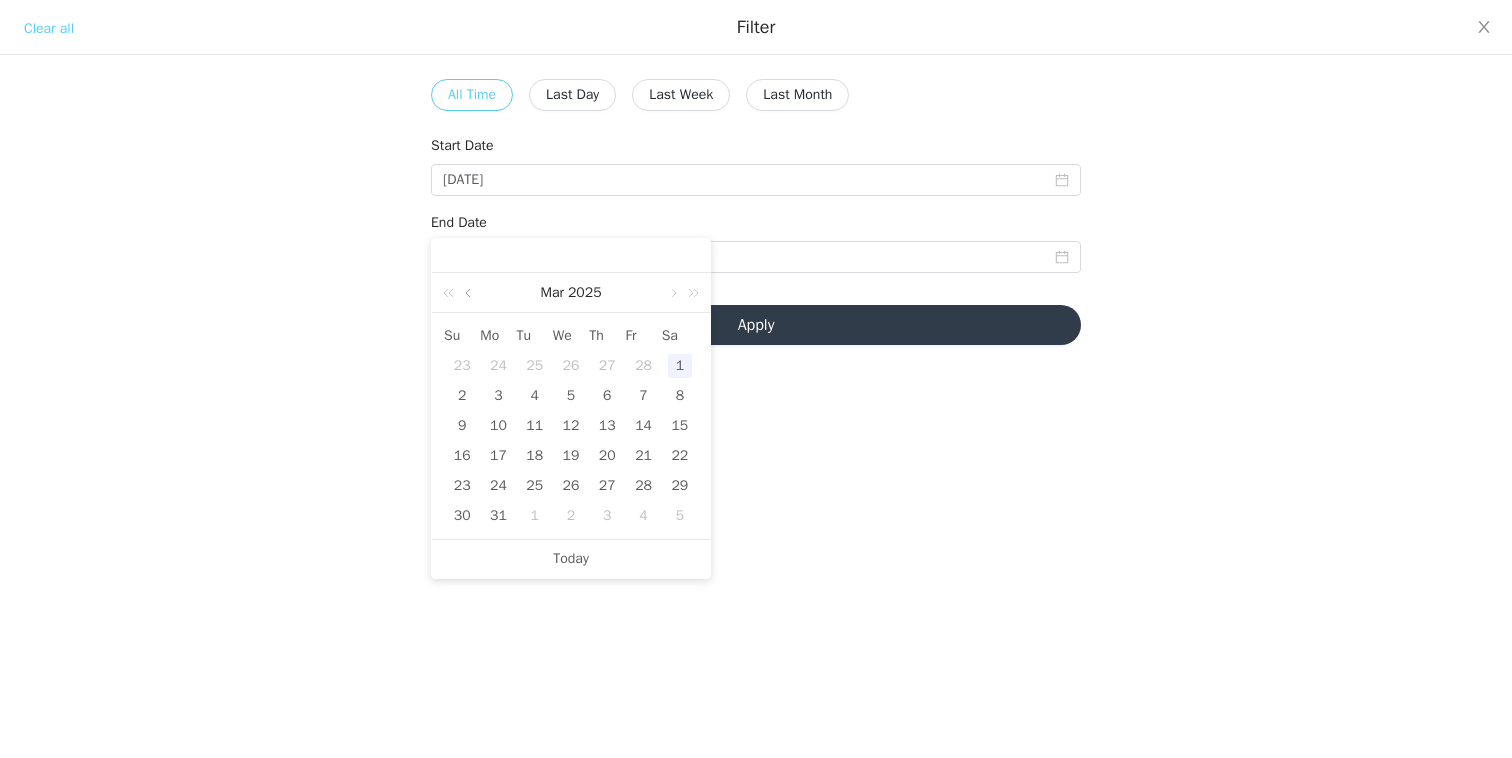 click at bounding box center (470, 293) 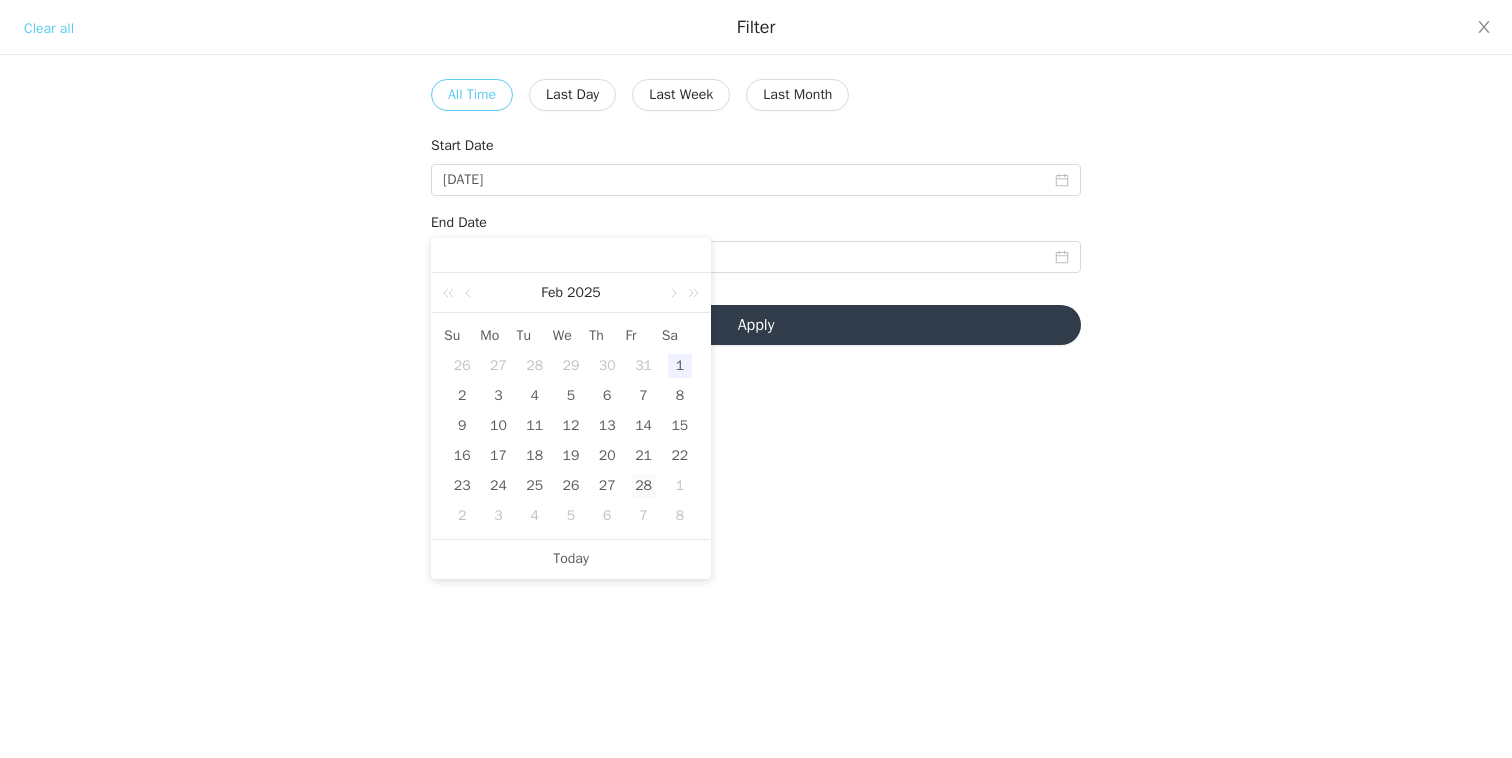 click on "28" at bounding box center [644, 486] 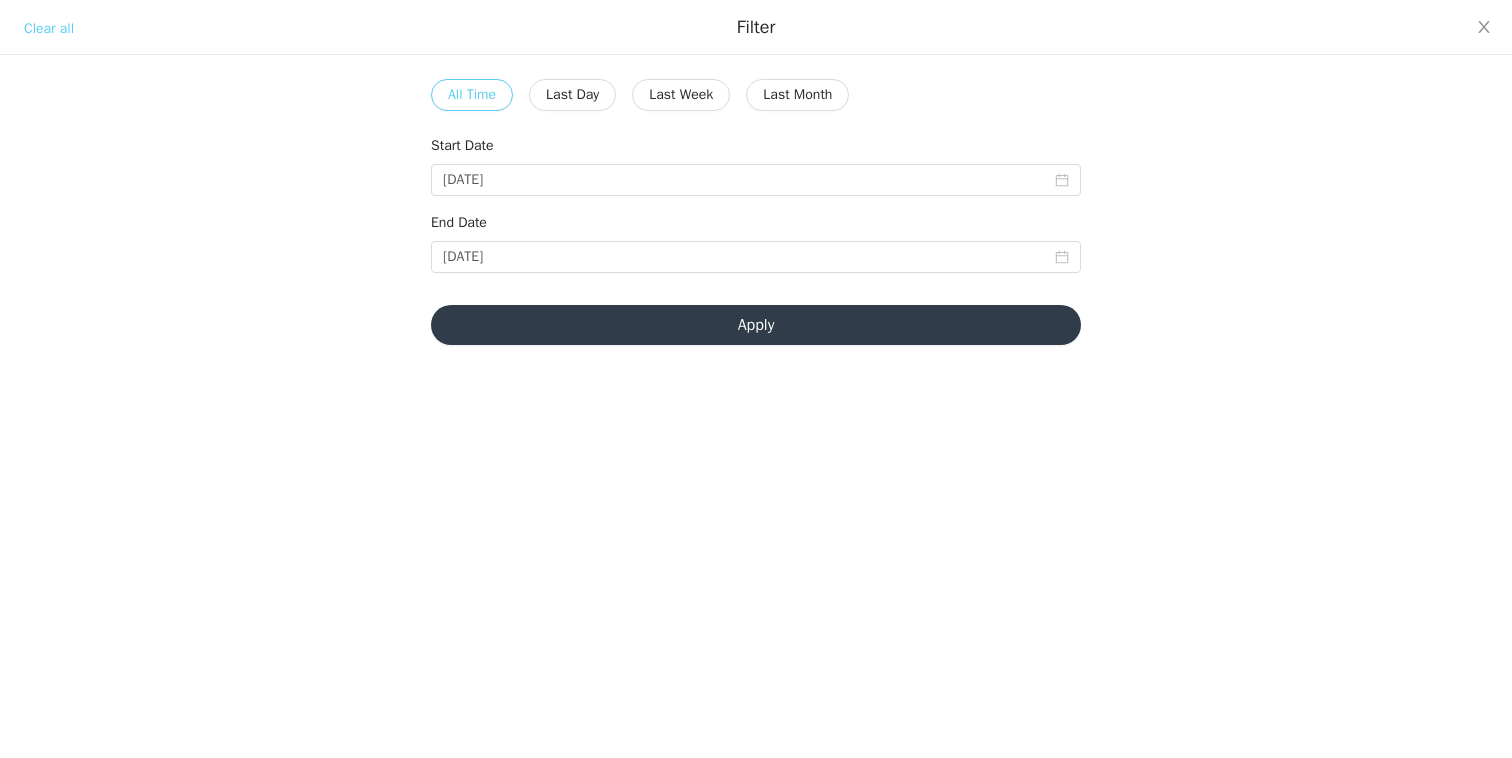 click on "Apply" at bounding box center (756, 325) 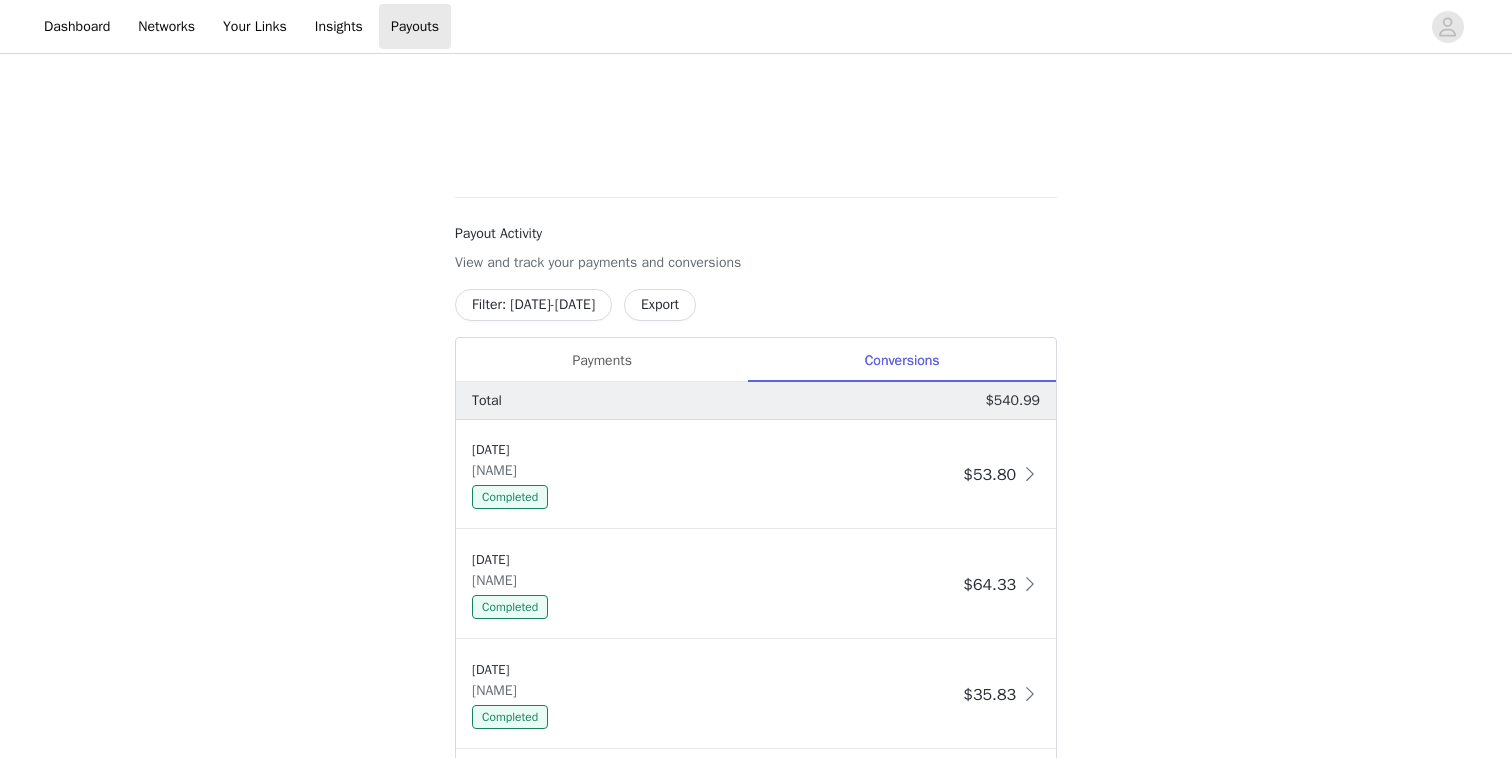 scroll, scrollTop: 932, scrollLeft: 0, axis: vertical 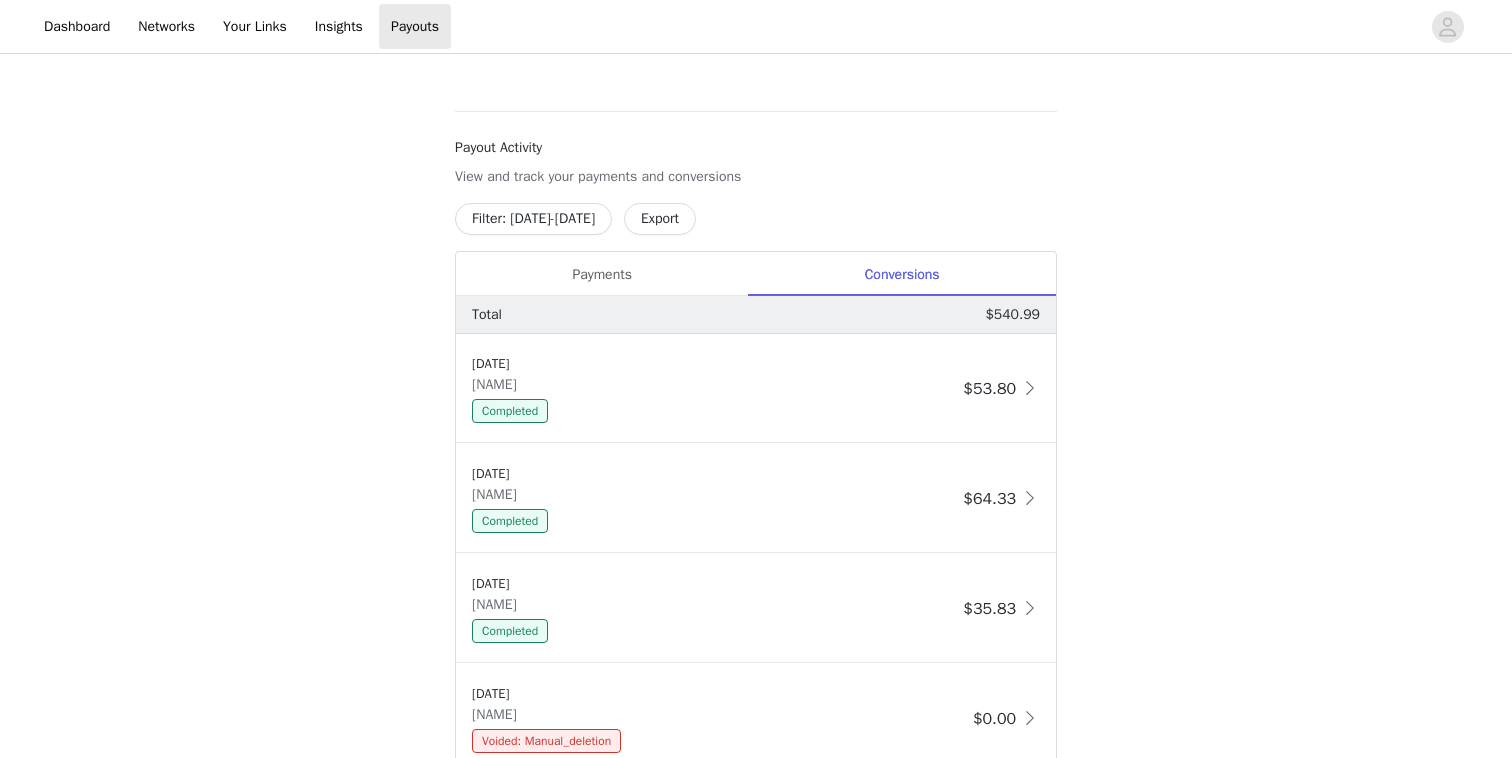 click on "Filter: [DATE]-[DATE]" at bounding box center [533, 219] 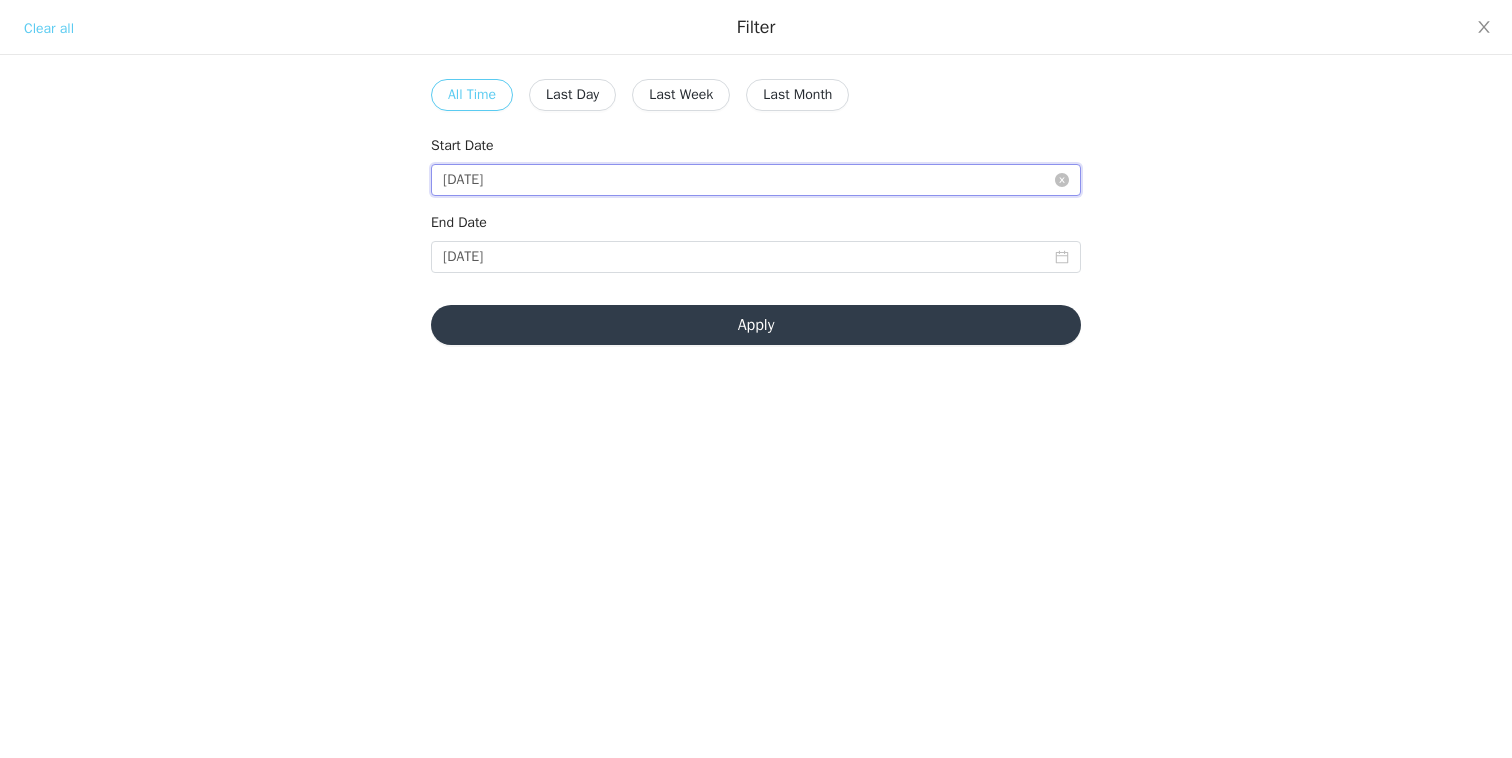 click on "[DATE]" at bounding box center (756, 180) 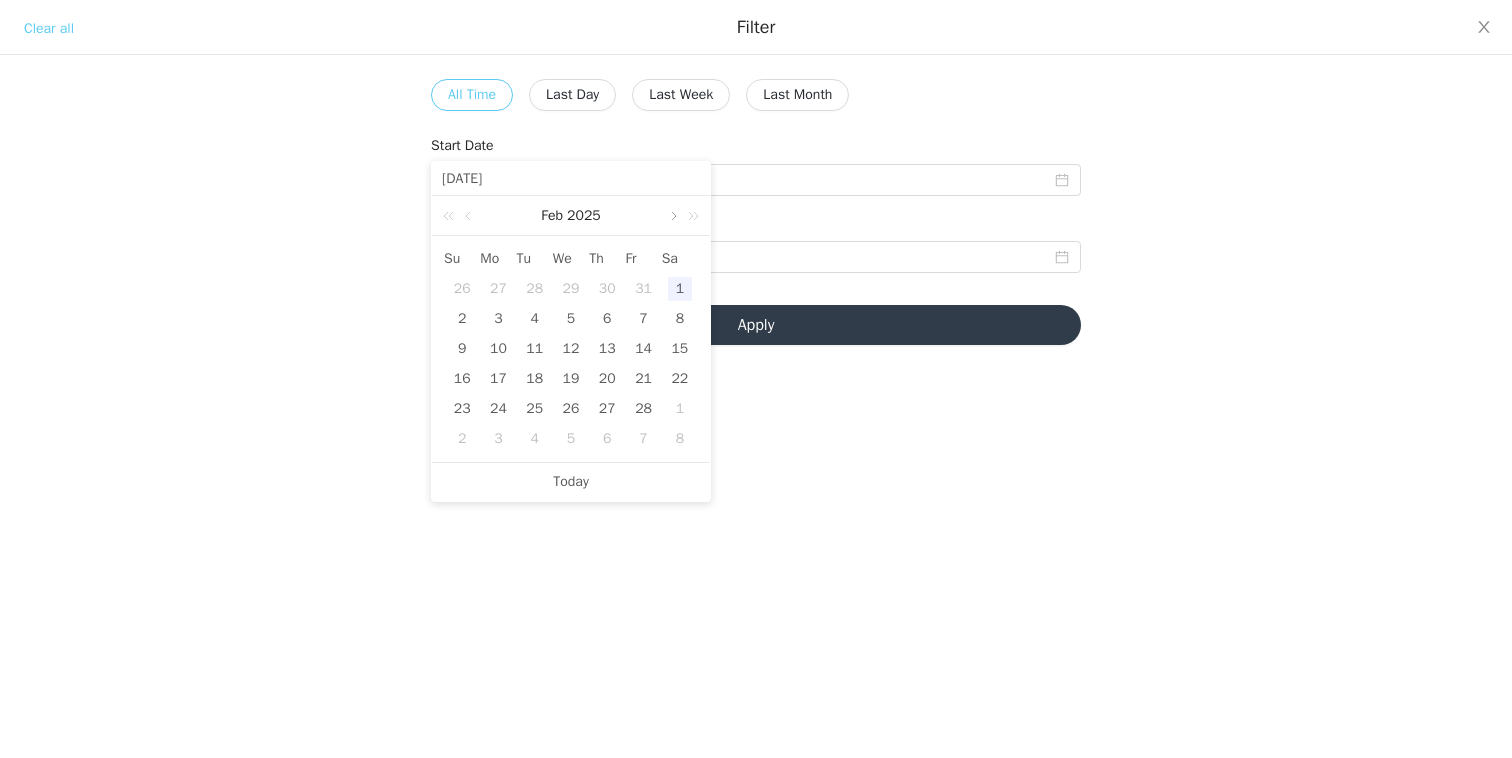click at bounding box center [672, 216] 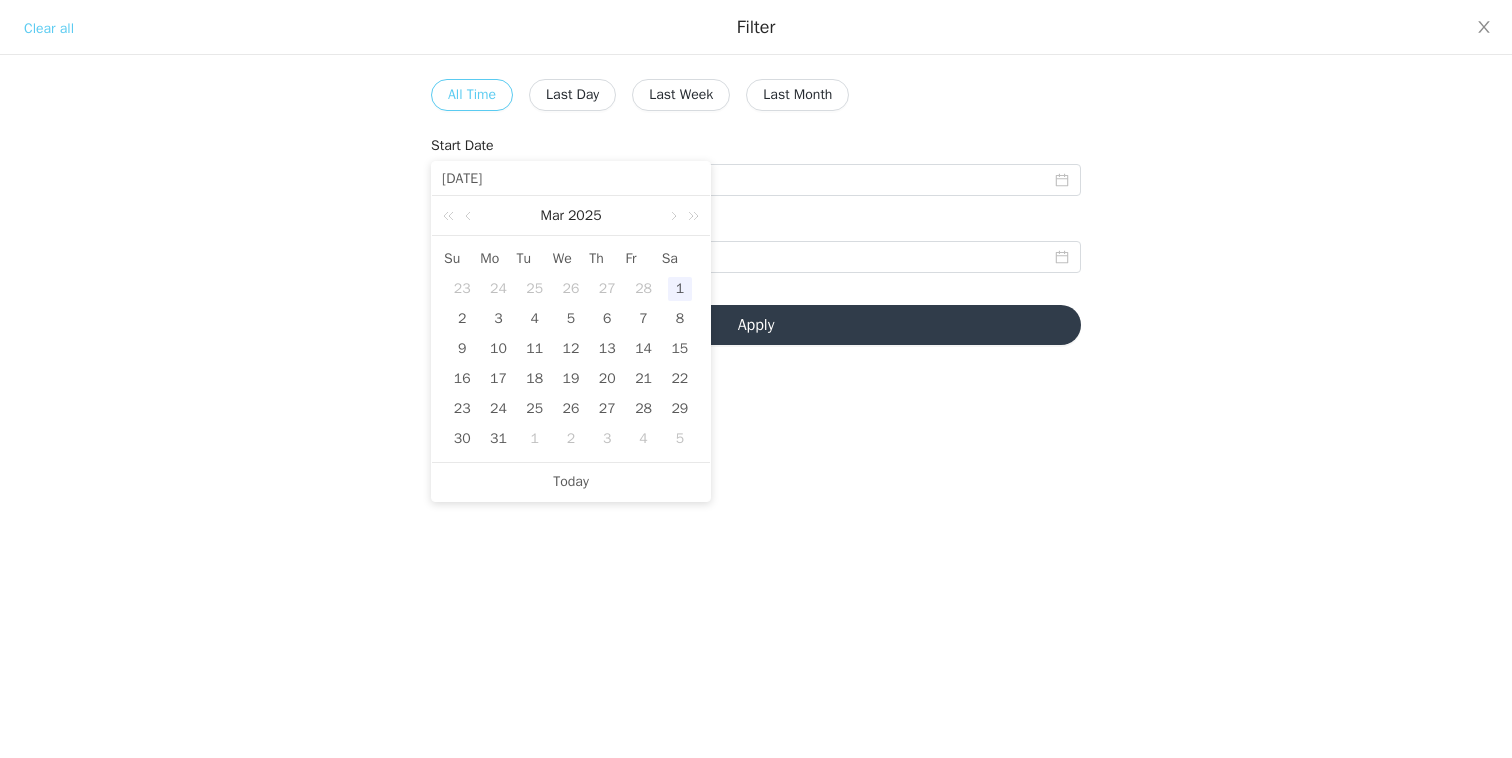 click on "1" at bounding box center (680, 289) 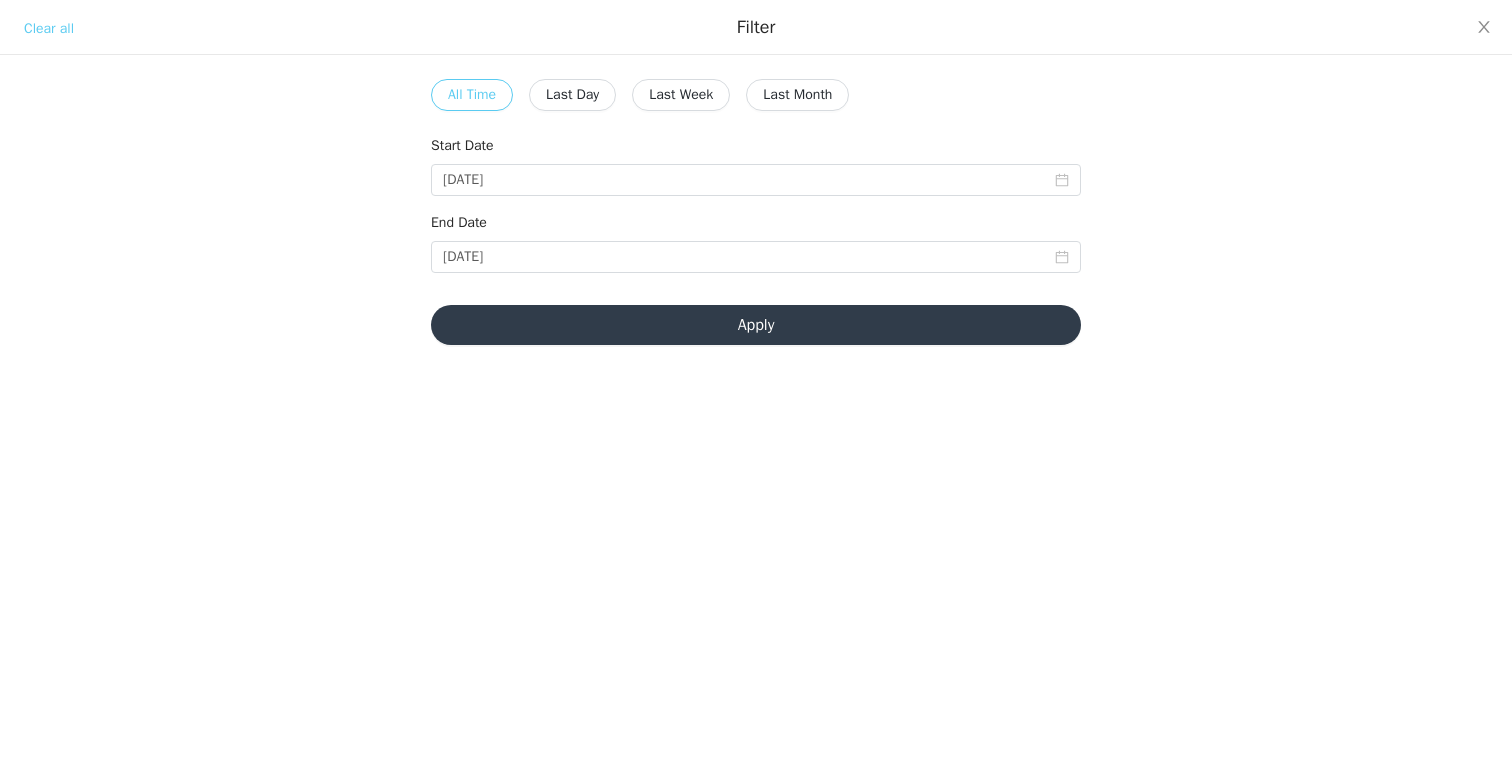 click on "End Date [DATE]" at bounding box center [756, 246] 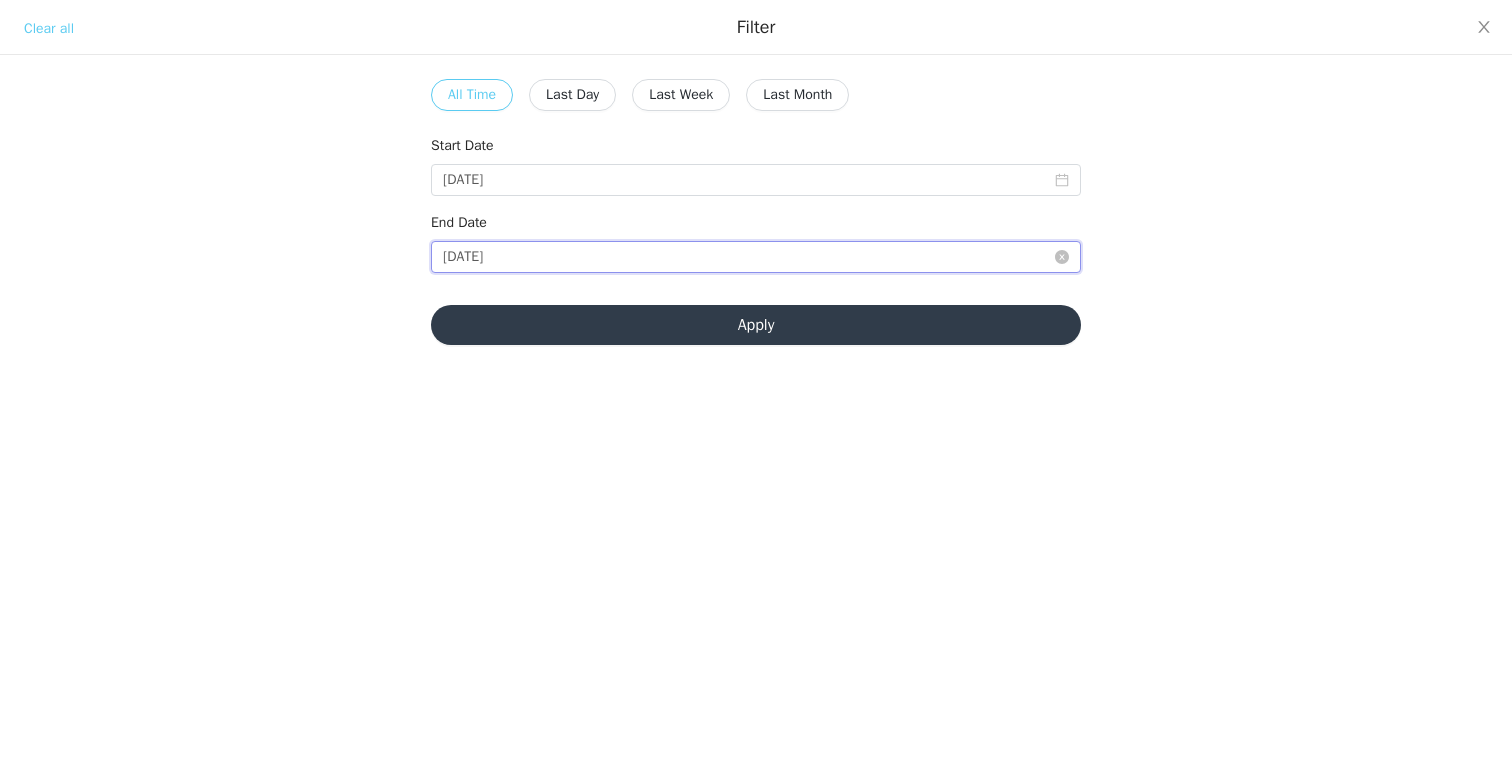 click on "[DATE]" at bounding box center [756, 257] 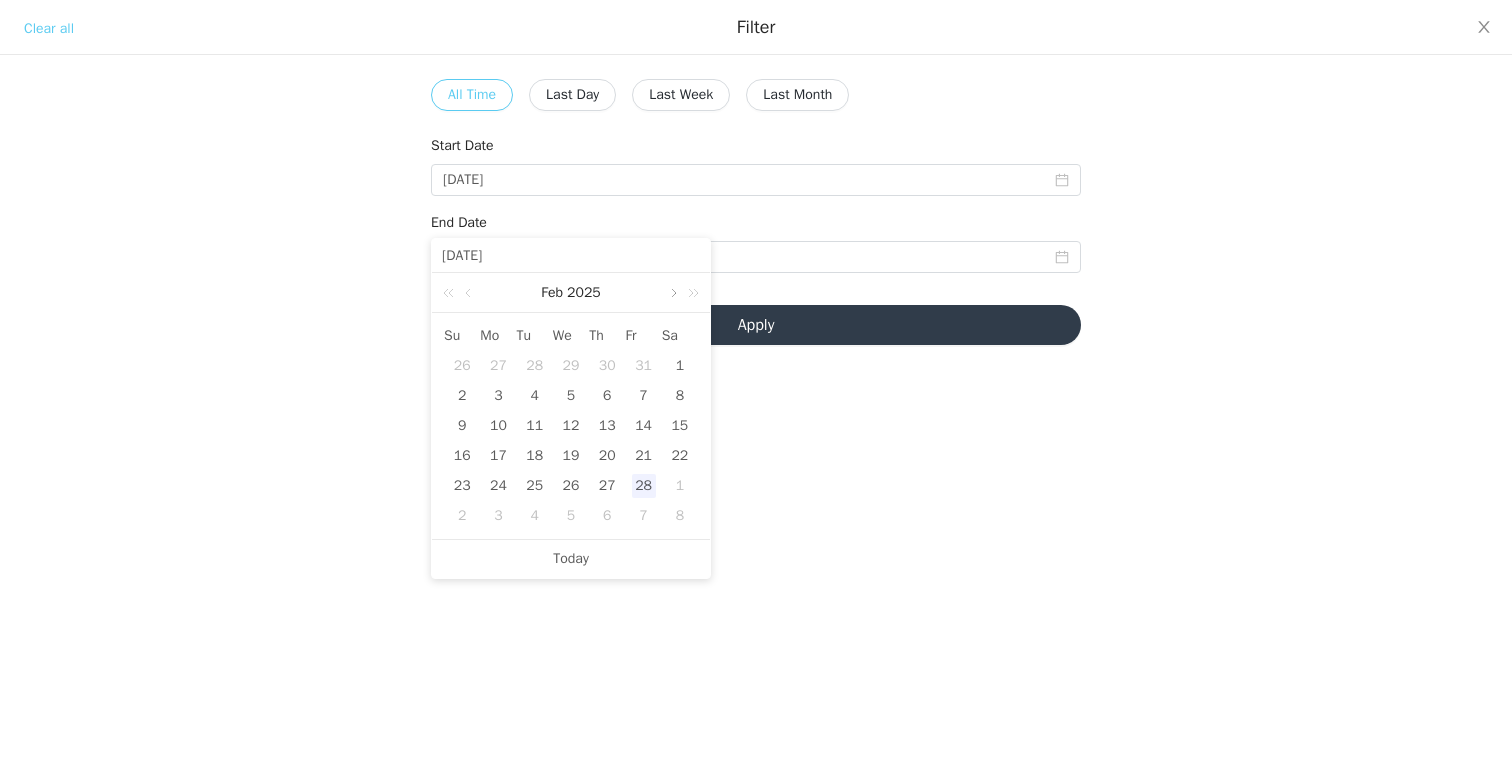 click at bounding box center [672, 293] 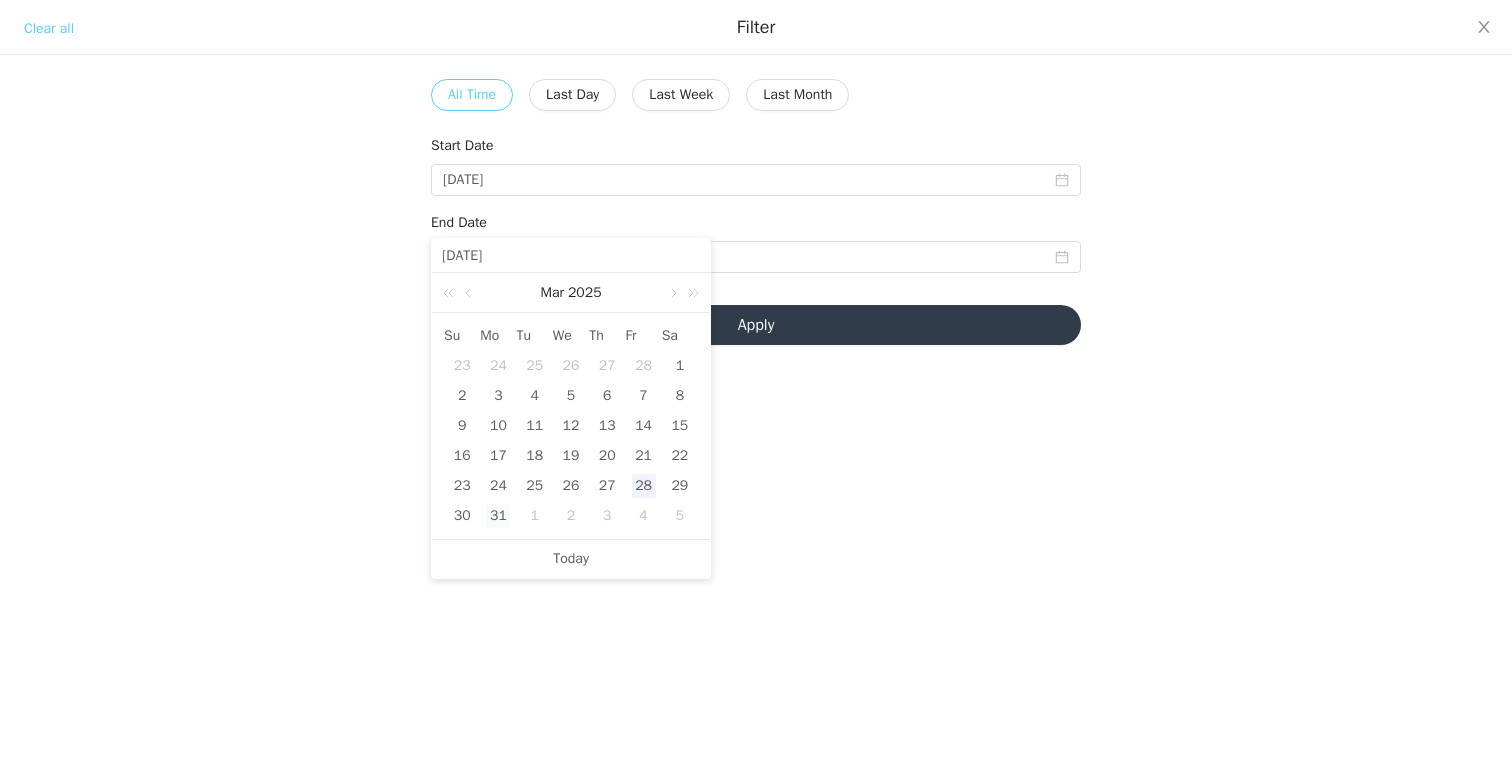 click on "31" at bounding box center [498, 516] 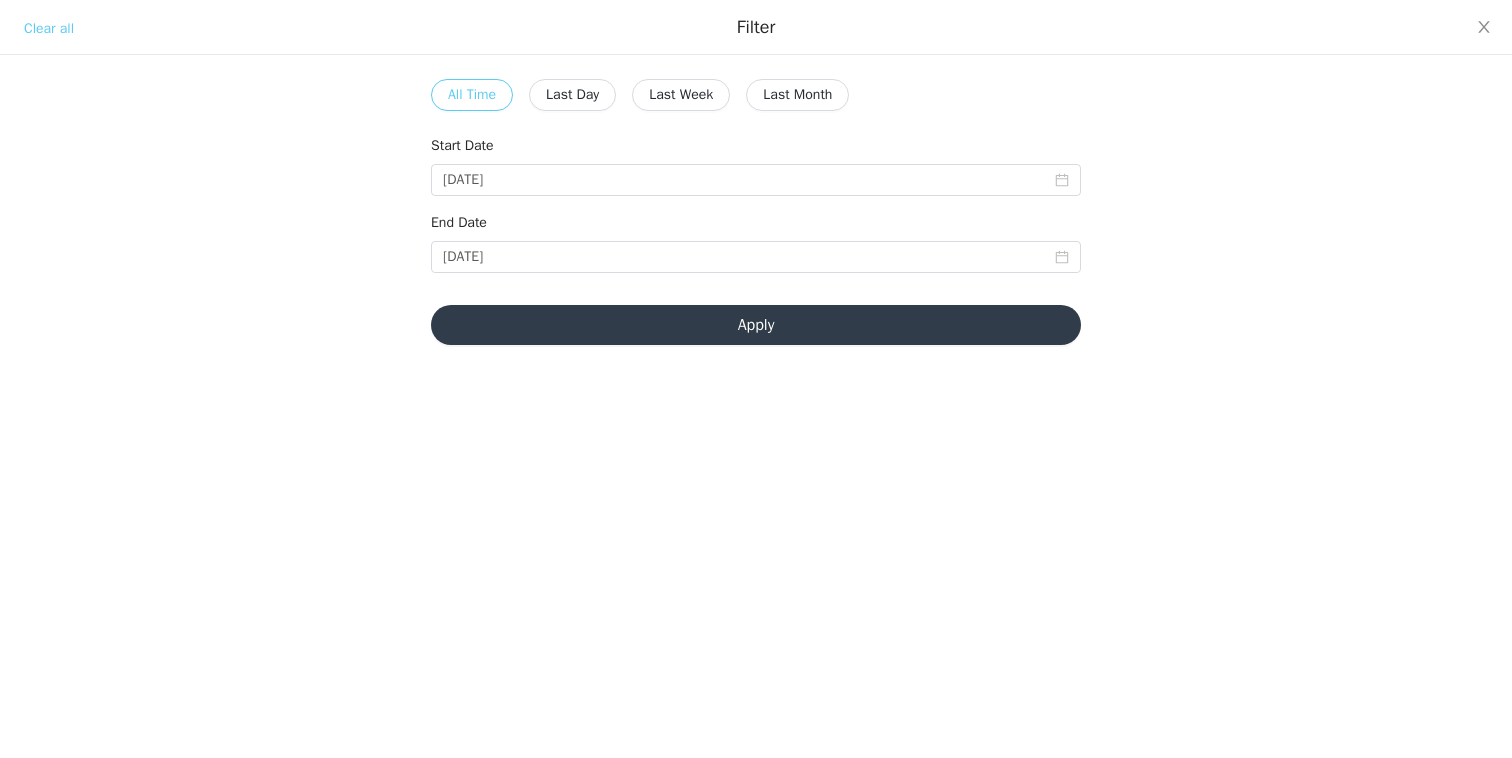 click on "Apply" at bounding box center [756, 325] 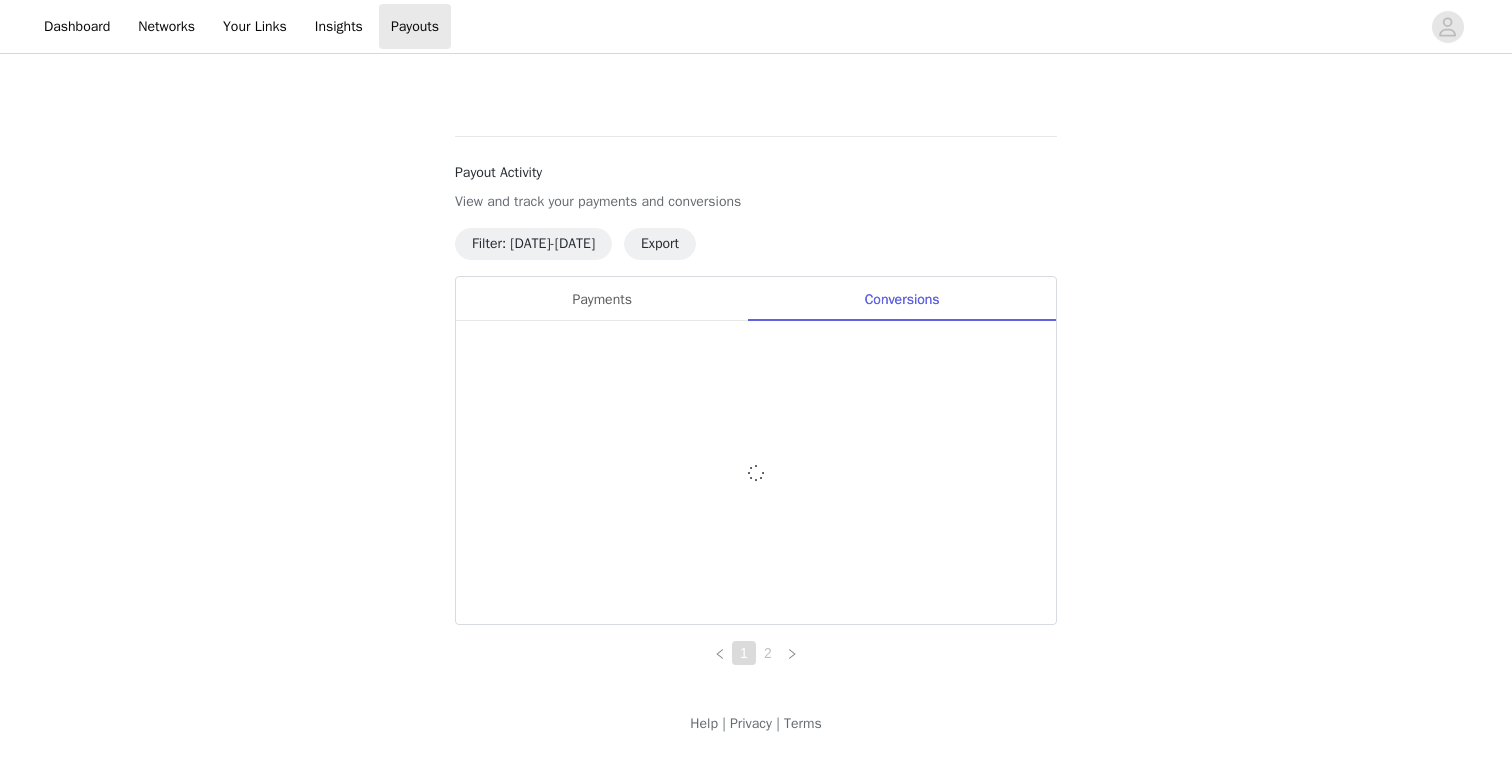 scroll, scrollTop: 908, scrollLeft: 0, axis: vertical 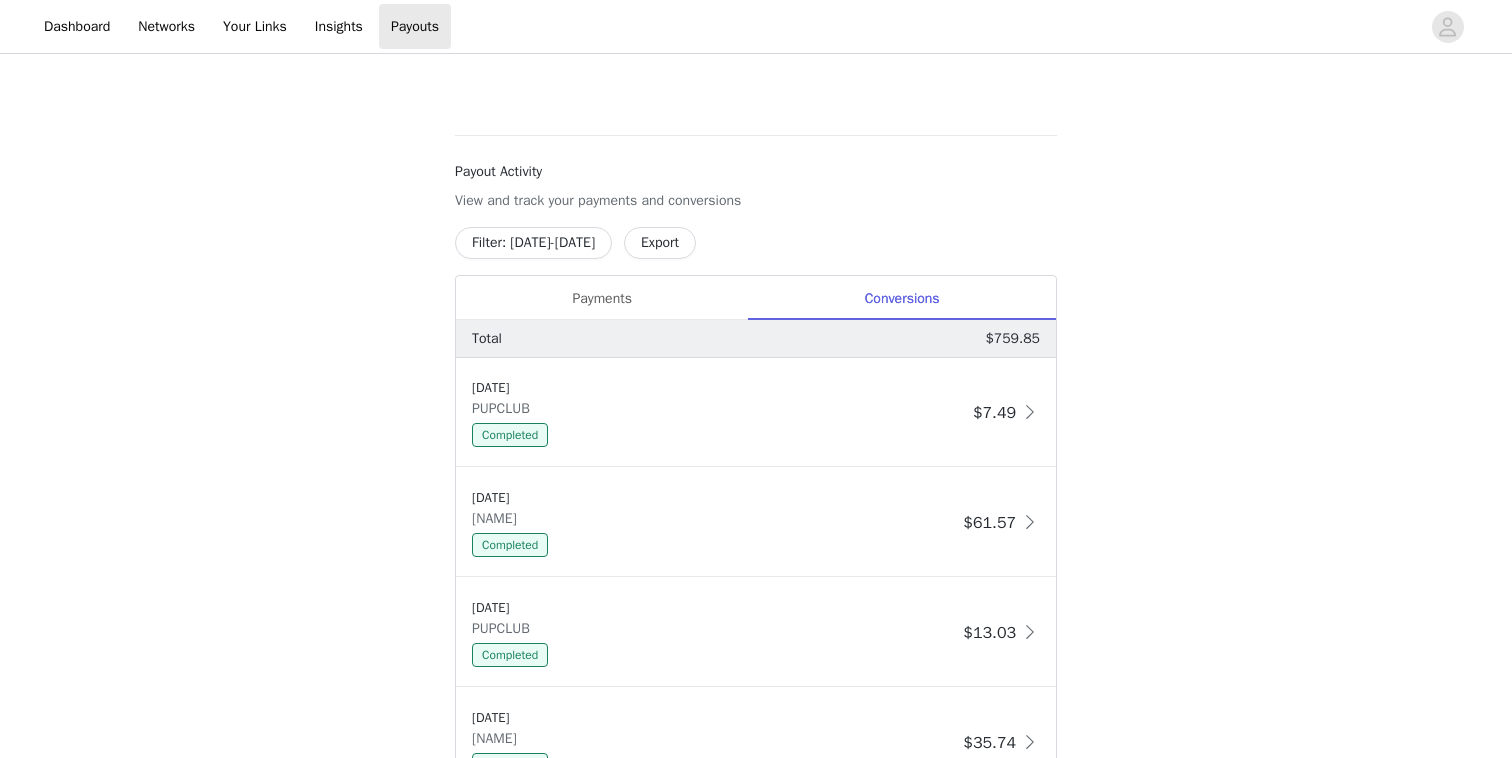 click on "Filter: [DATE]-[DATE]" at bounding box center (533, 243) 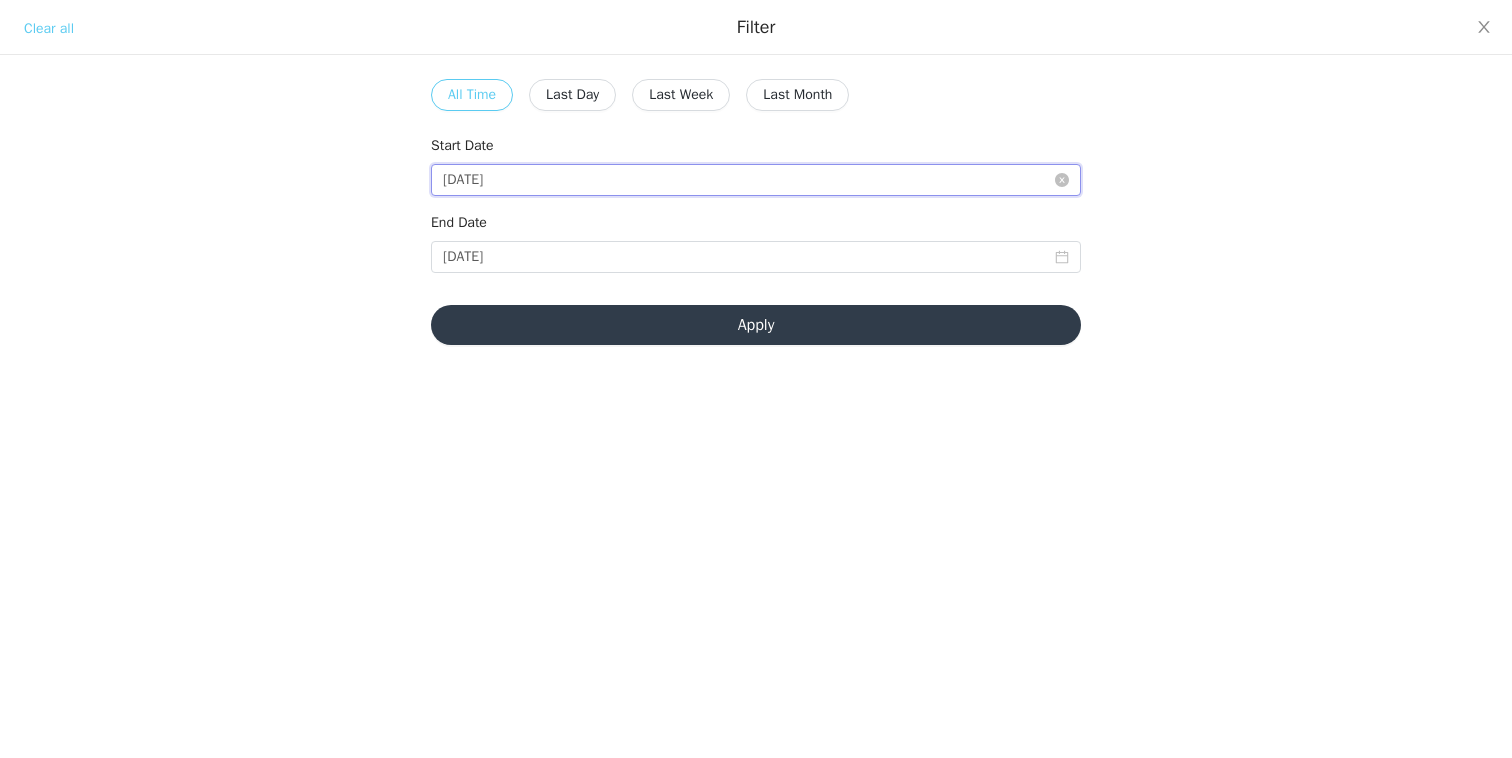click on "[DATE]" at bounding box center (756, 180) 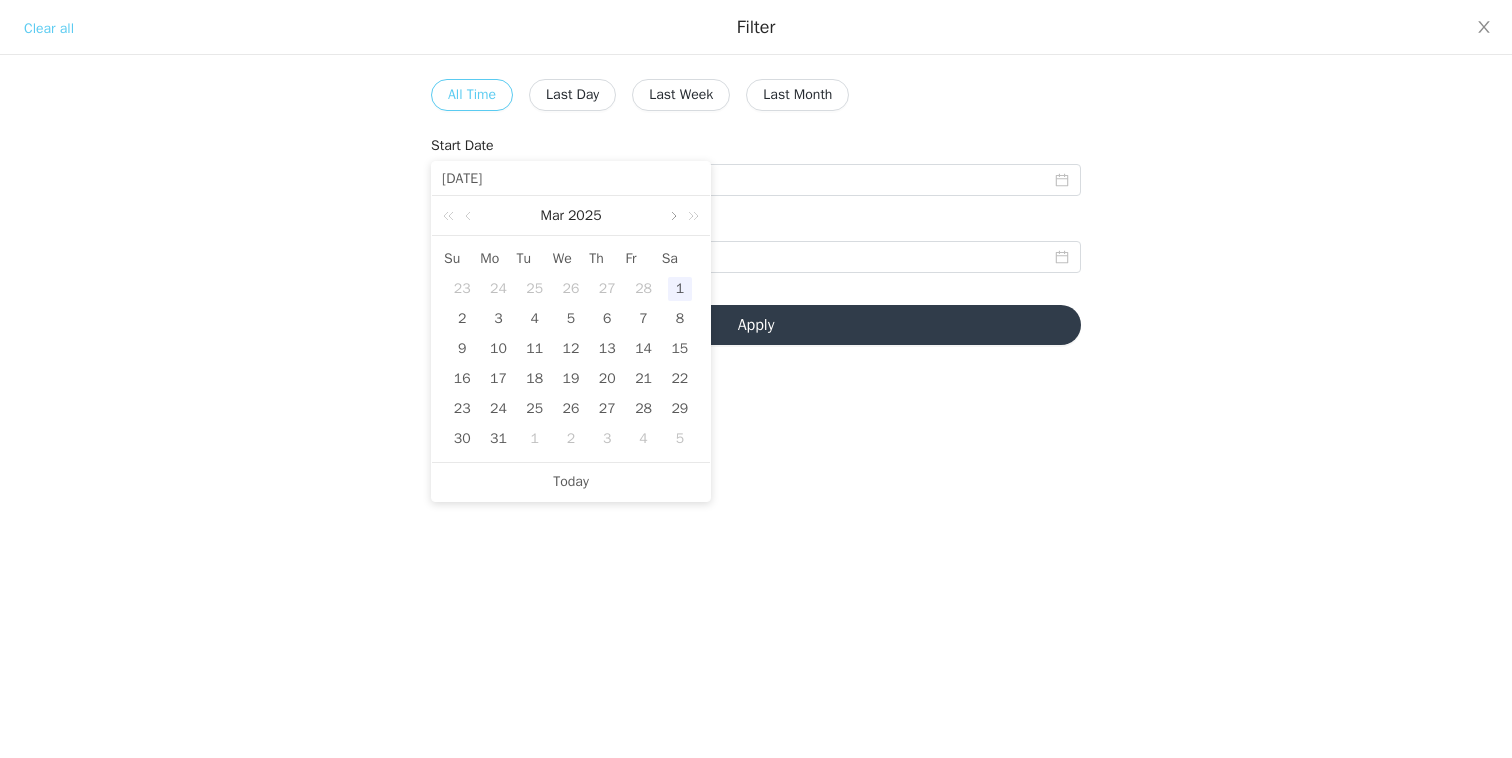click at bounding box center (672, 216) 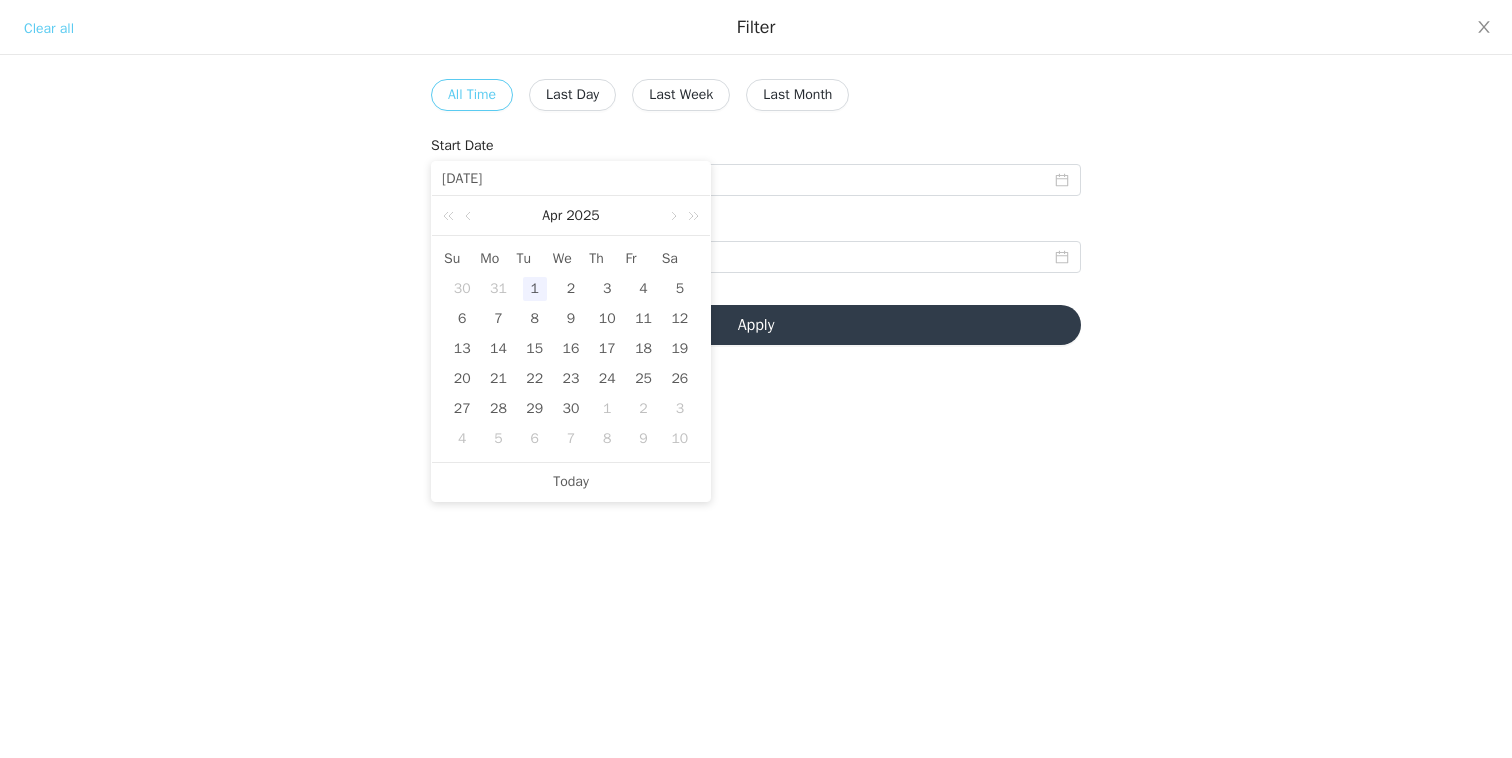 click on "1" at bounding box center [535, 289] 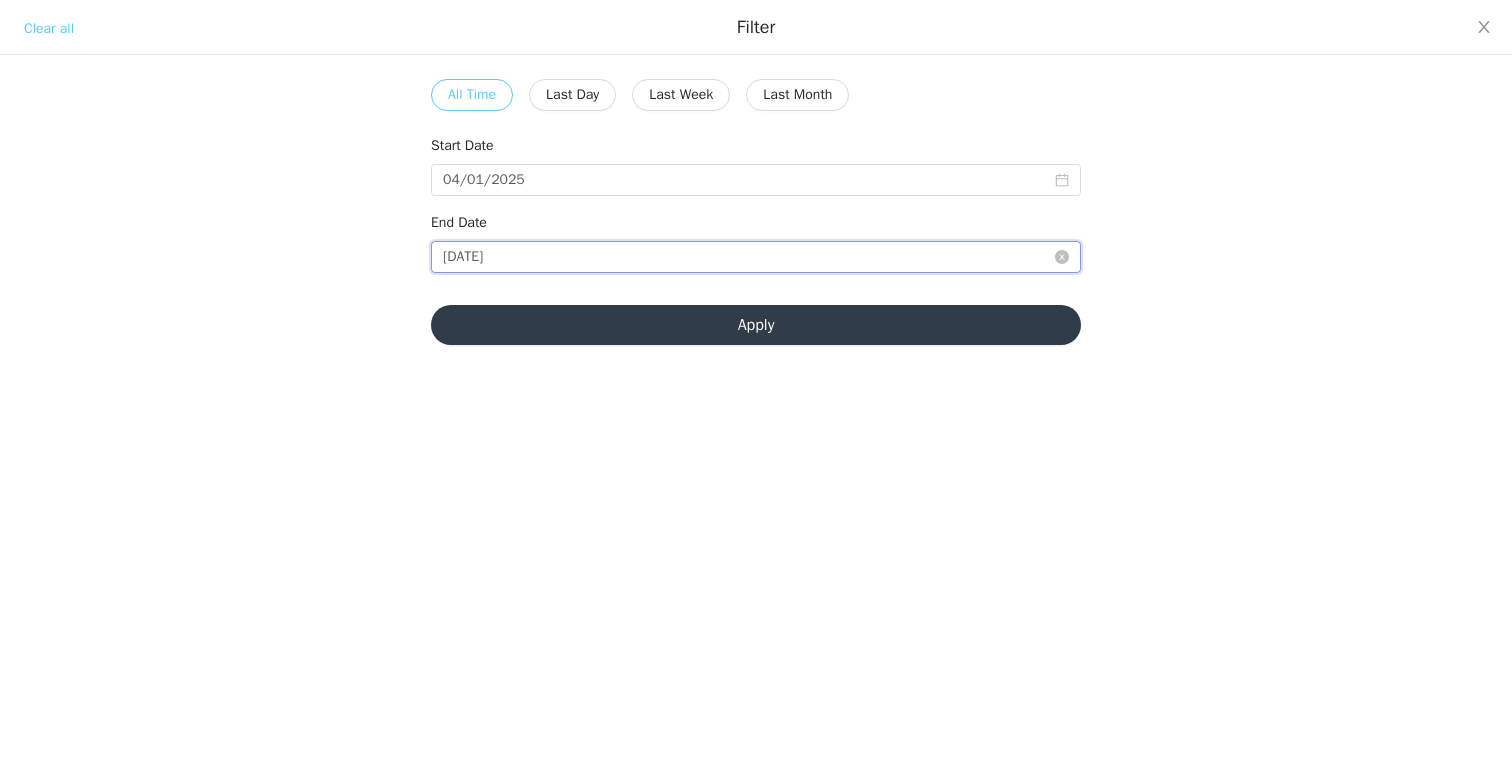 click on "[DATE]" at bounding box center [756, 257] 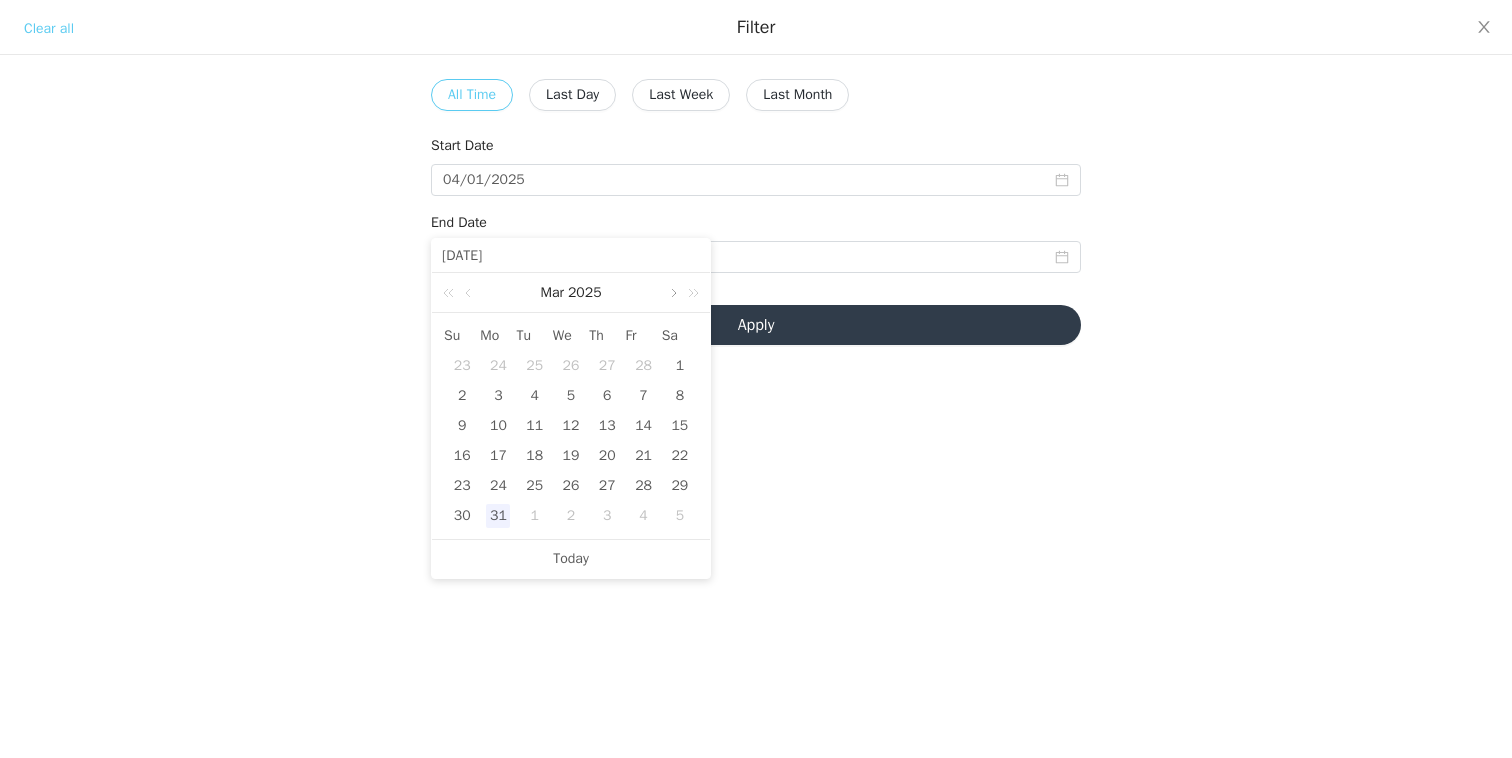 click at bounding box center (672, 293) 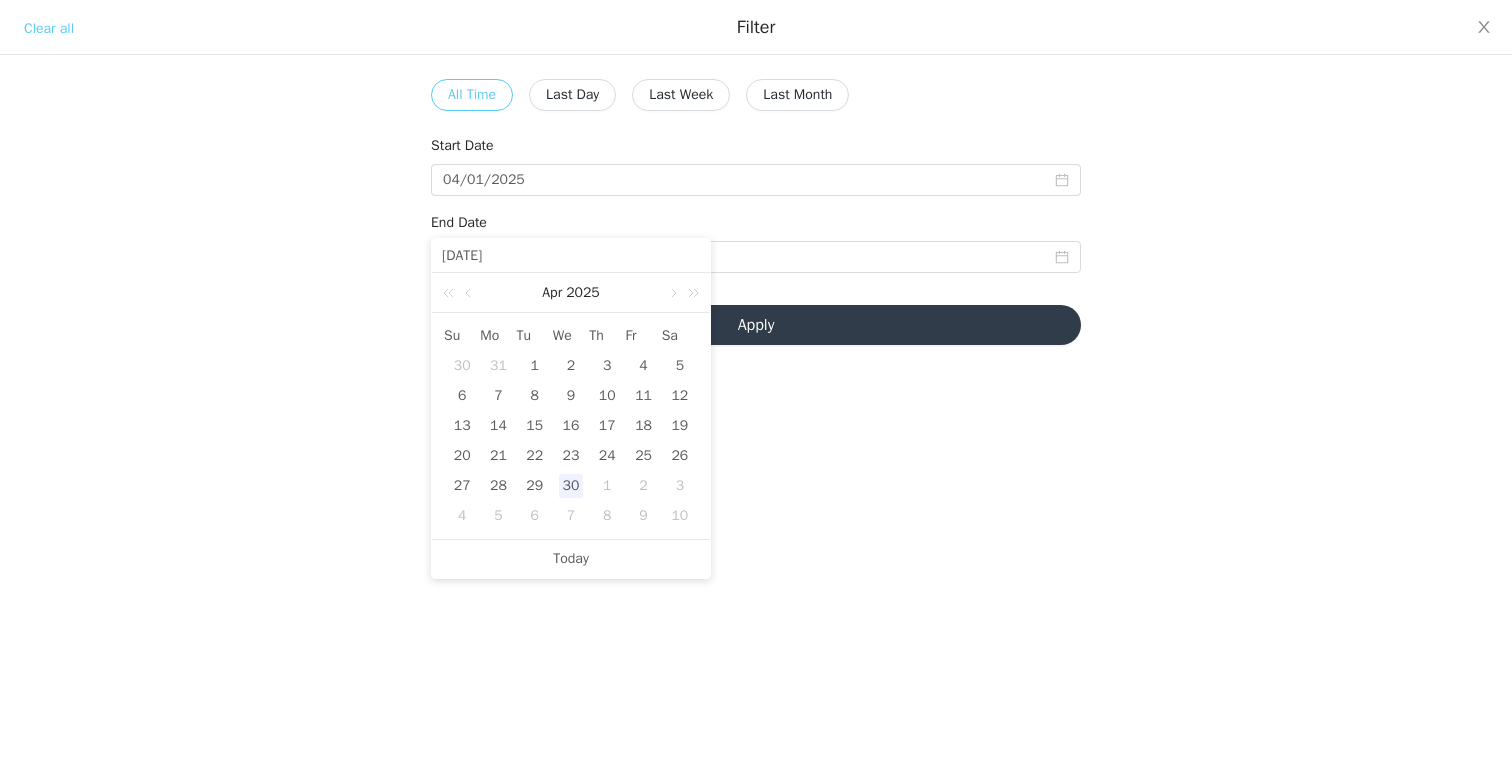 click on "30" at bounding box center [571, 486] 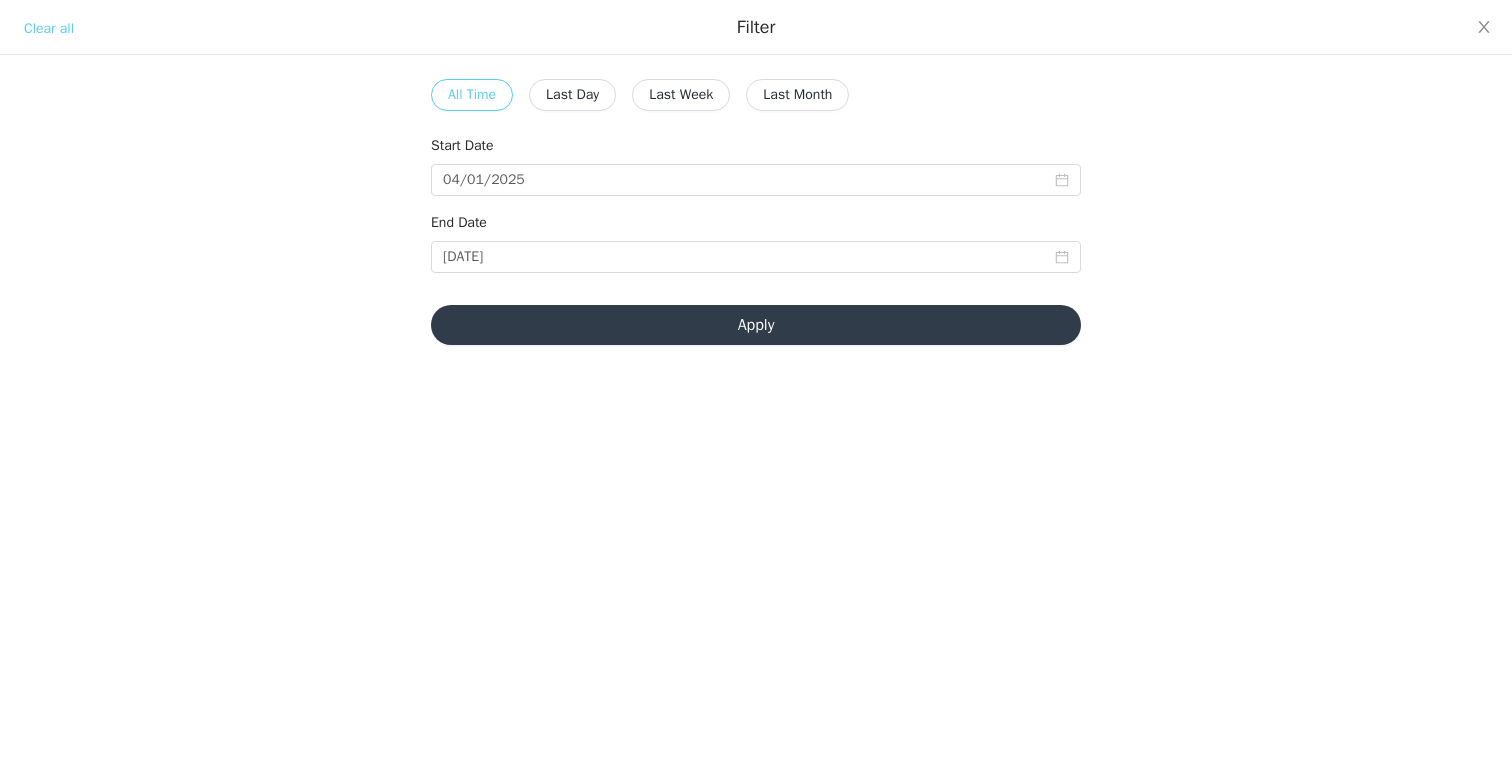 click on "Apply" at bounding box center (756, 325) 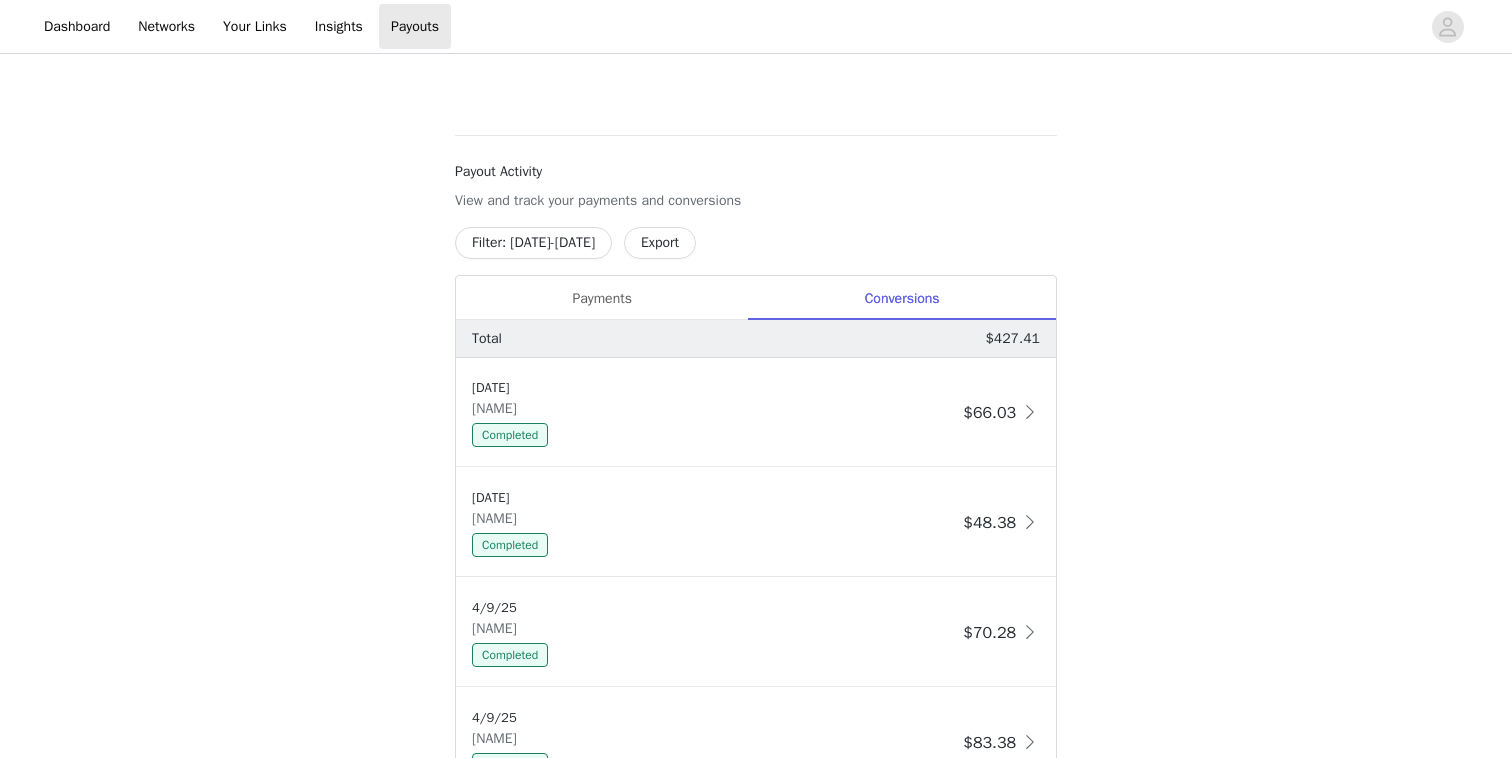 click on "Filter: [DATE]-[DATE]" at bounding box center [533, 243] 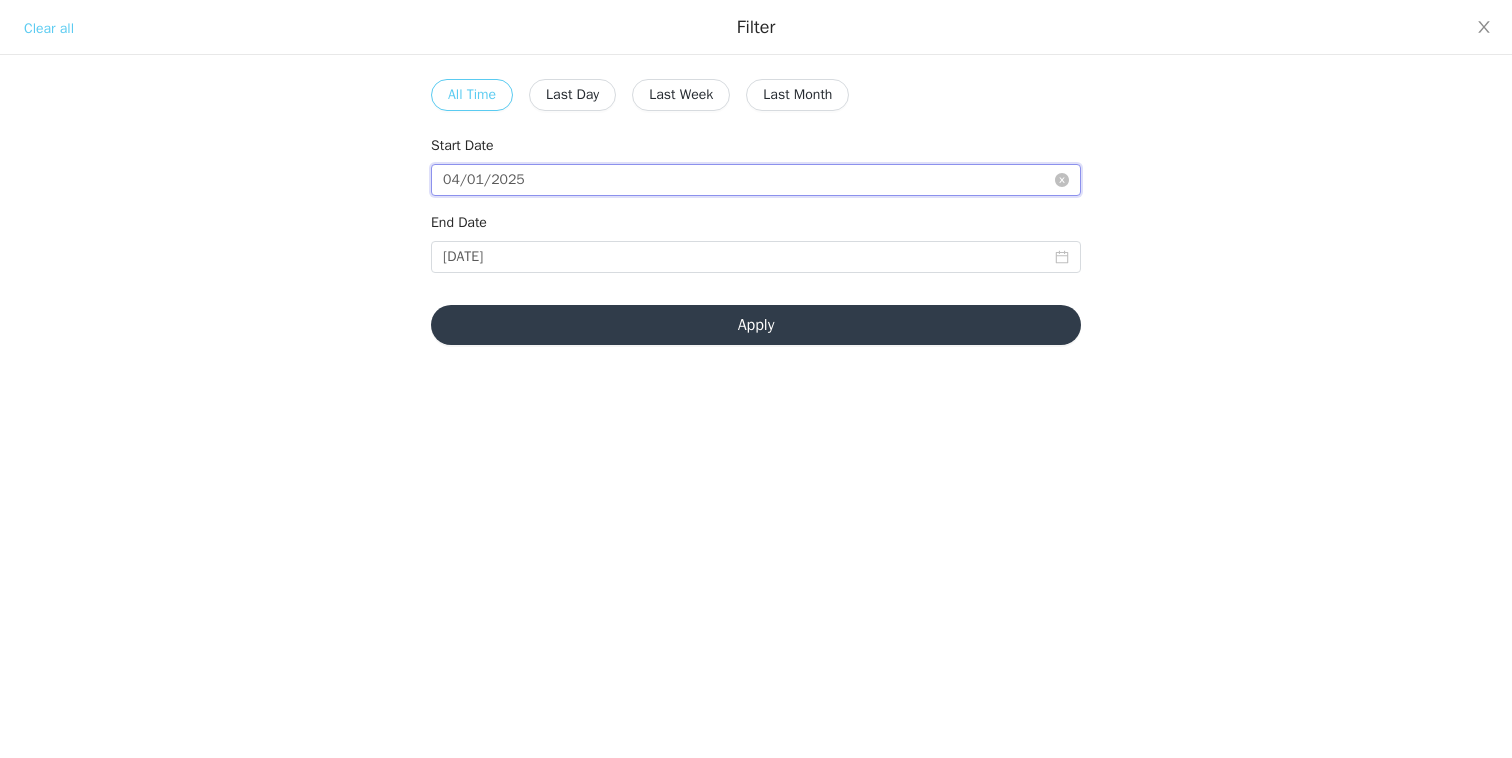 click on "04/01/2025" at bounding box center (756, 180) 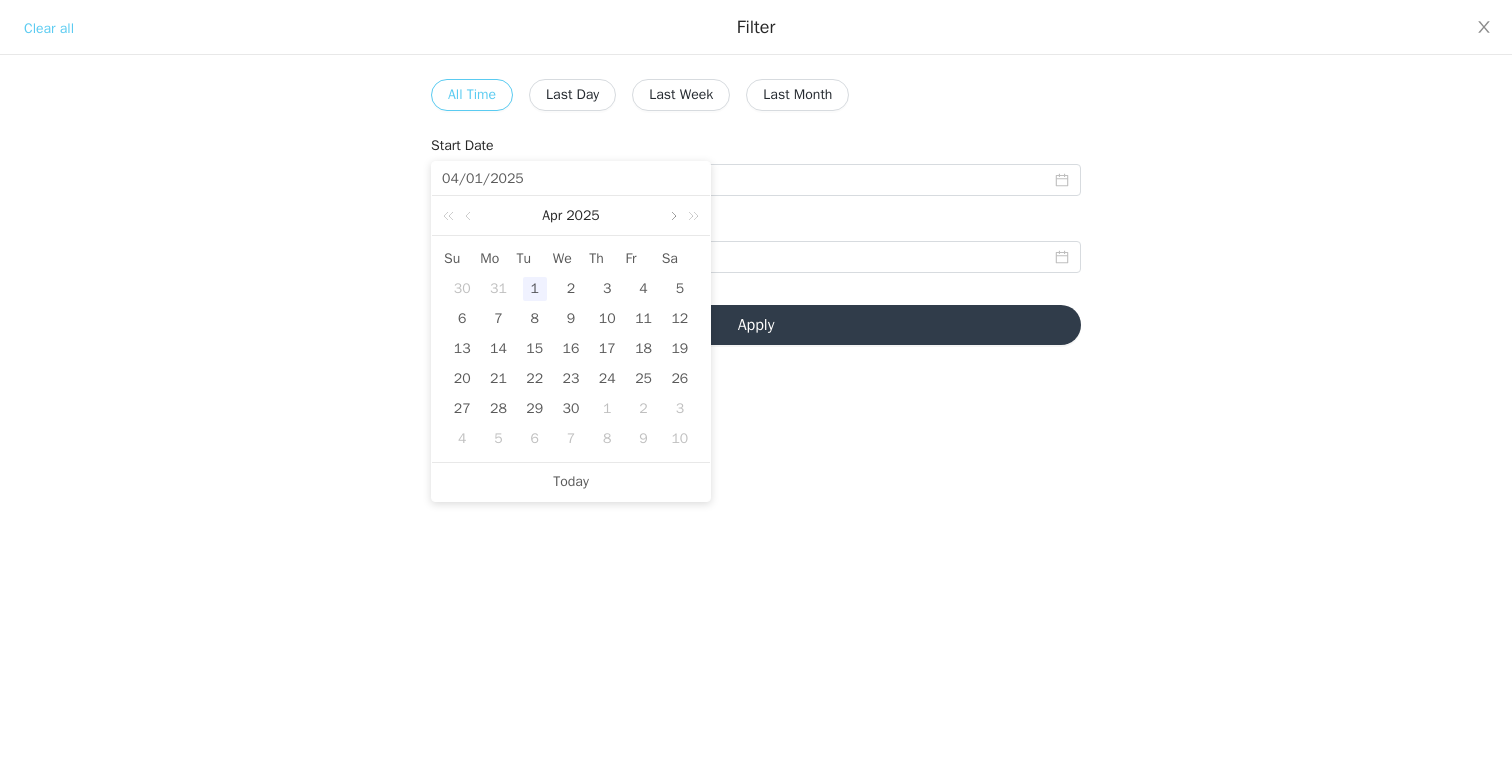 click at bounding box center (672, 216) 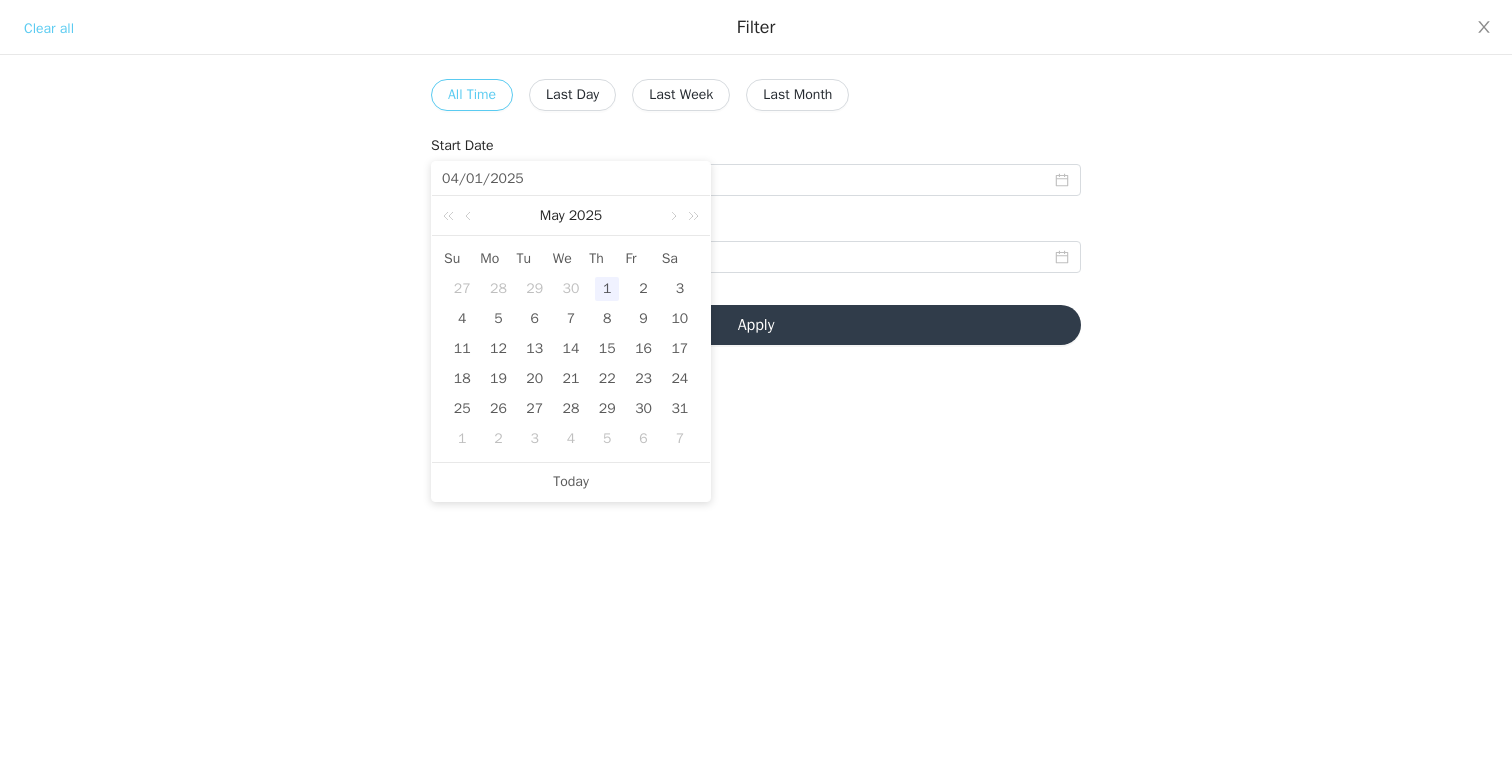 click on "1" at bounding box center (607, 289) 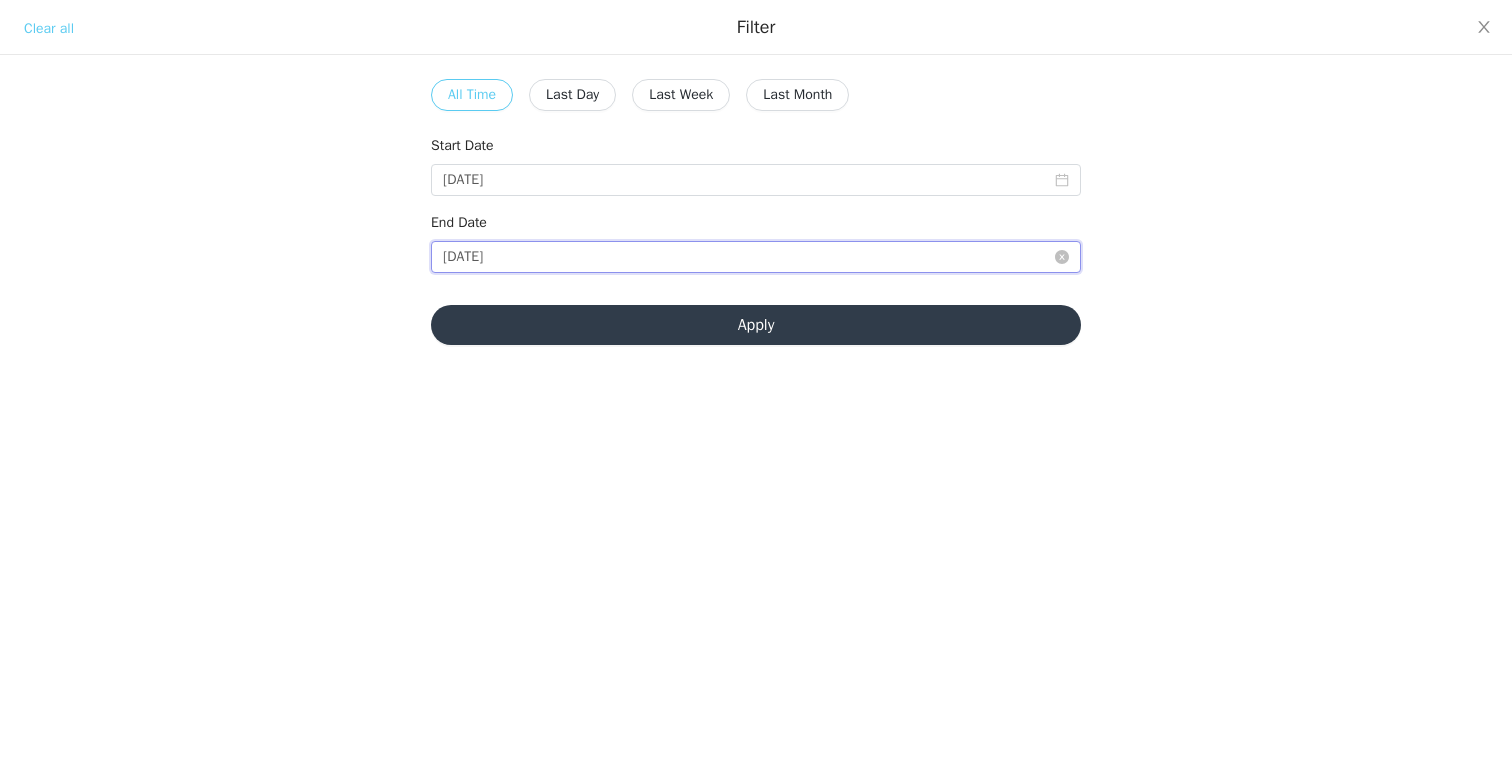 click on "[DATE]" at bounding box center (756, 257) 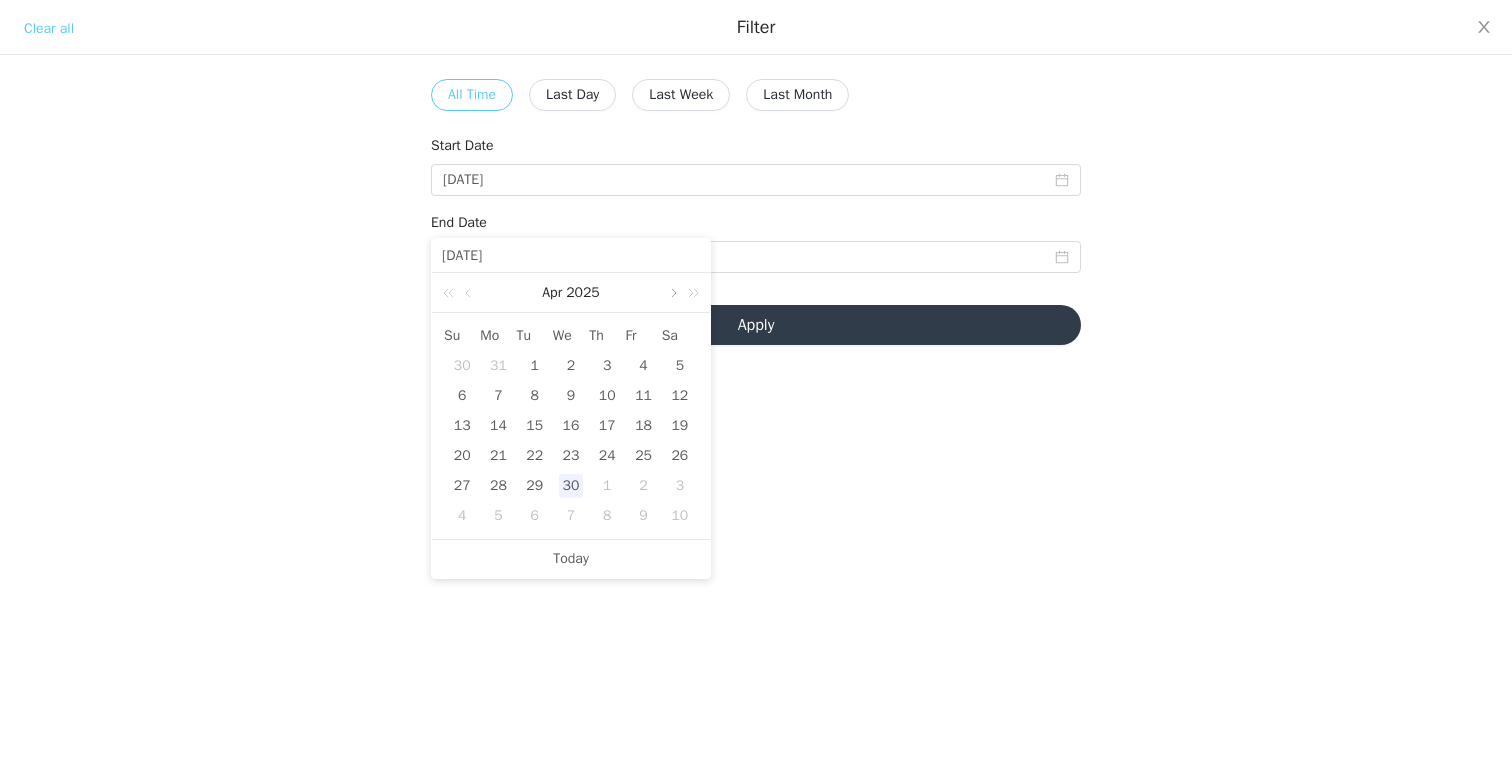 click at bounding box center (672, 293) 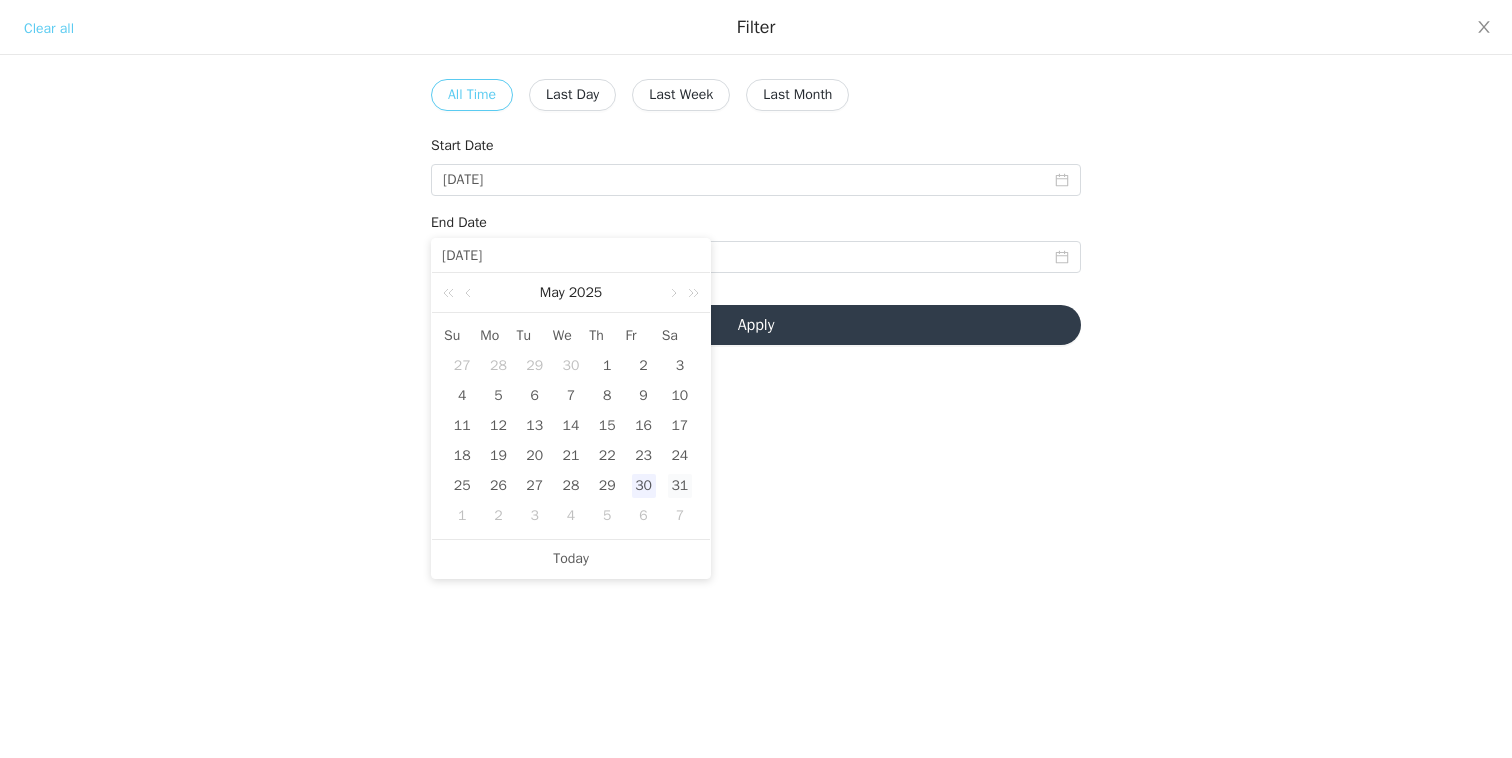 click on "31" at bounding box center [680, 486] 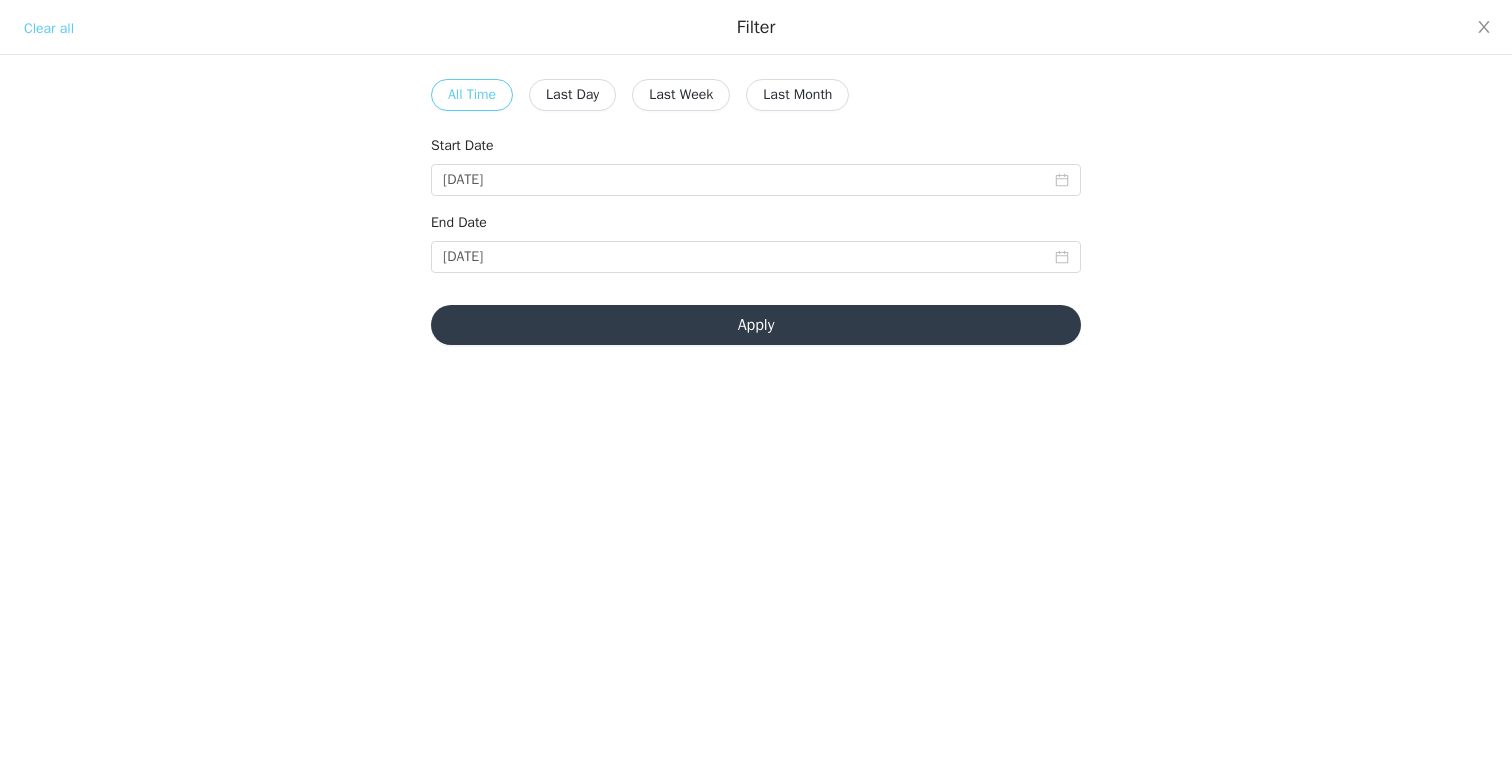 click on "Apply" at bounding box center (756, 325) 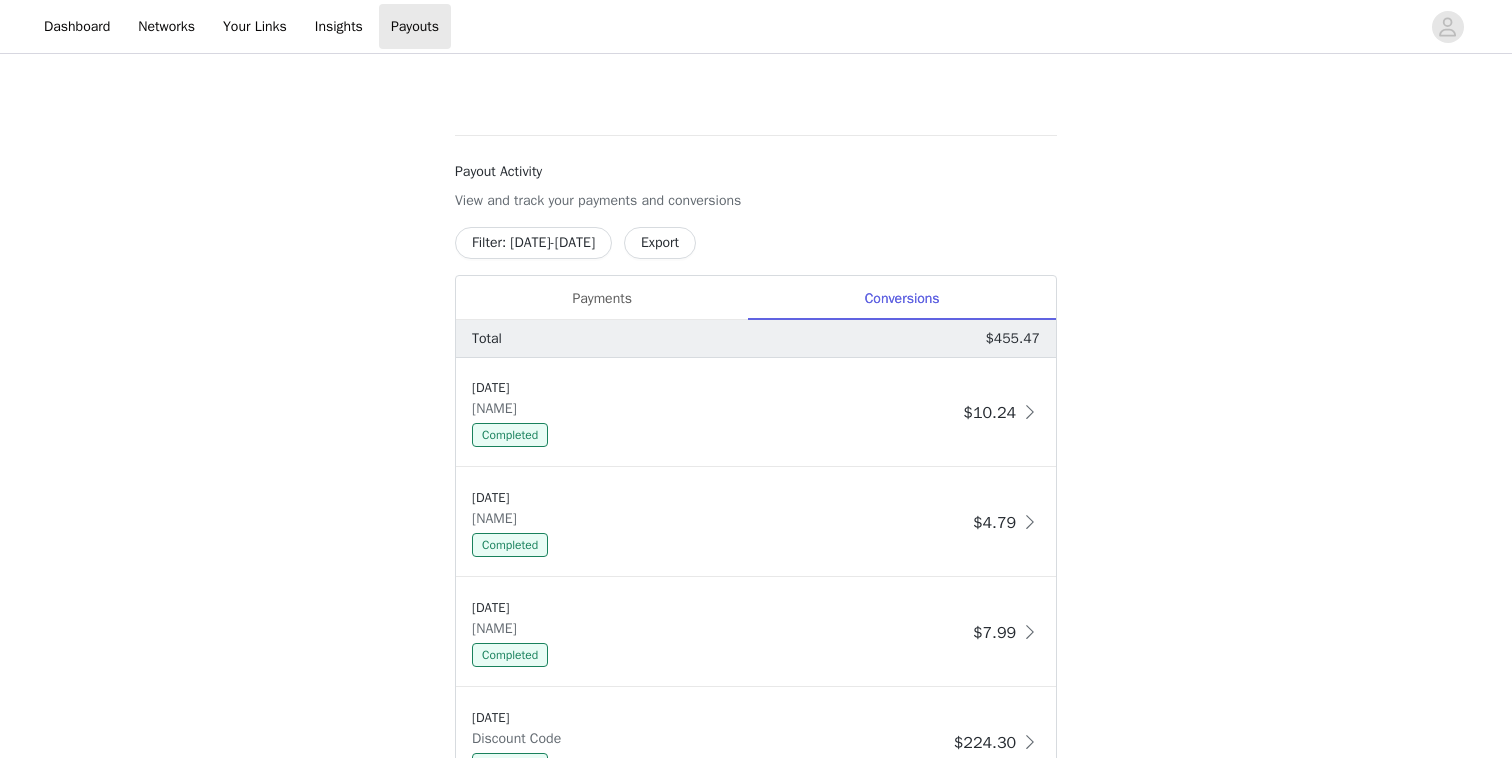 click on "Filter: [DATE]-[DATE]" at bounding box center [533, 243] 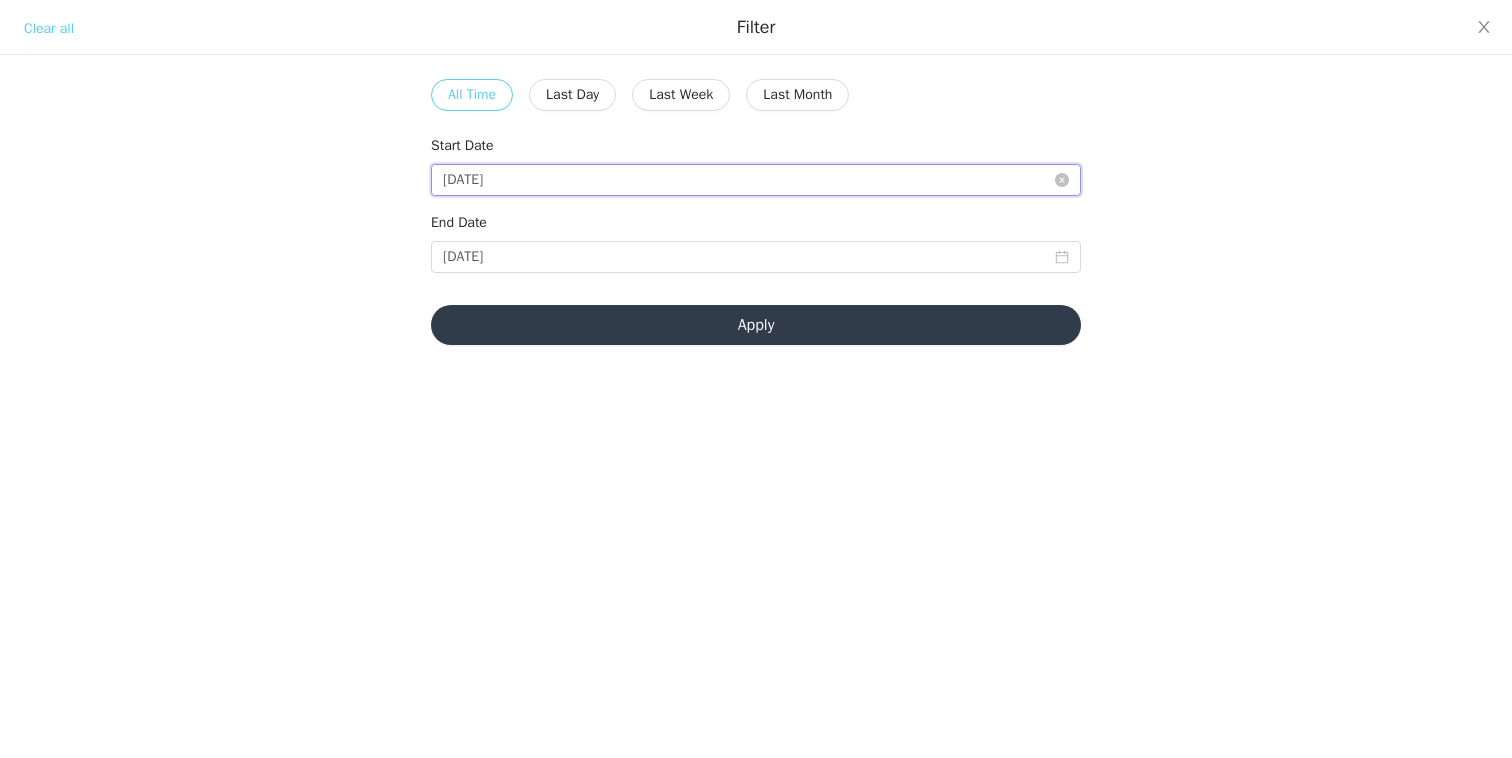 click on "[DATE]" at bounding box center (756, 180) 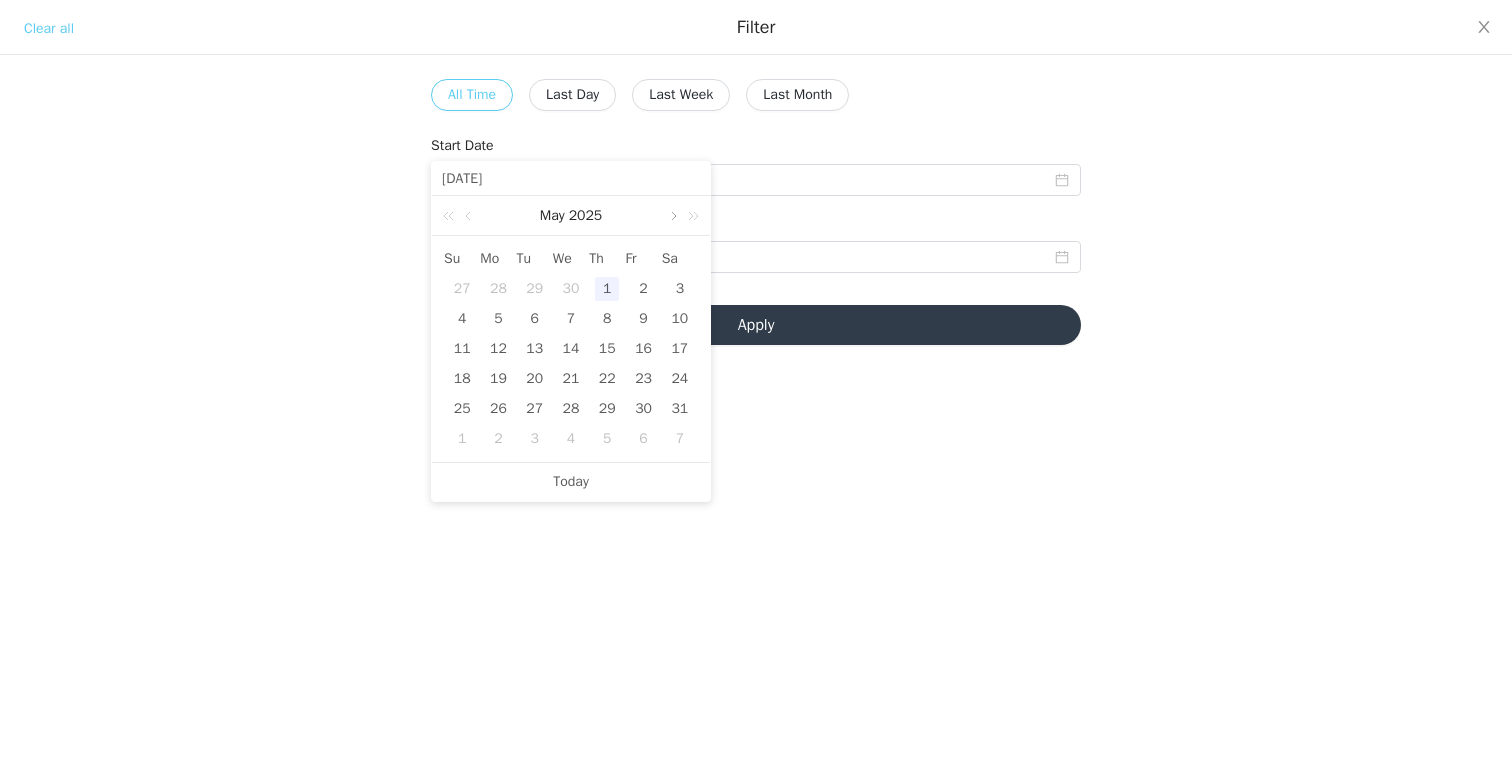 click at bounding box center [672, 216] 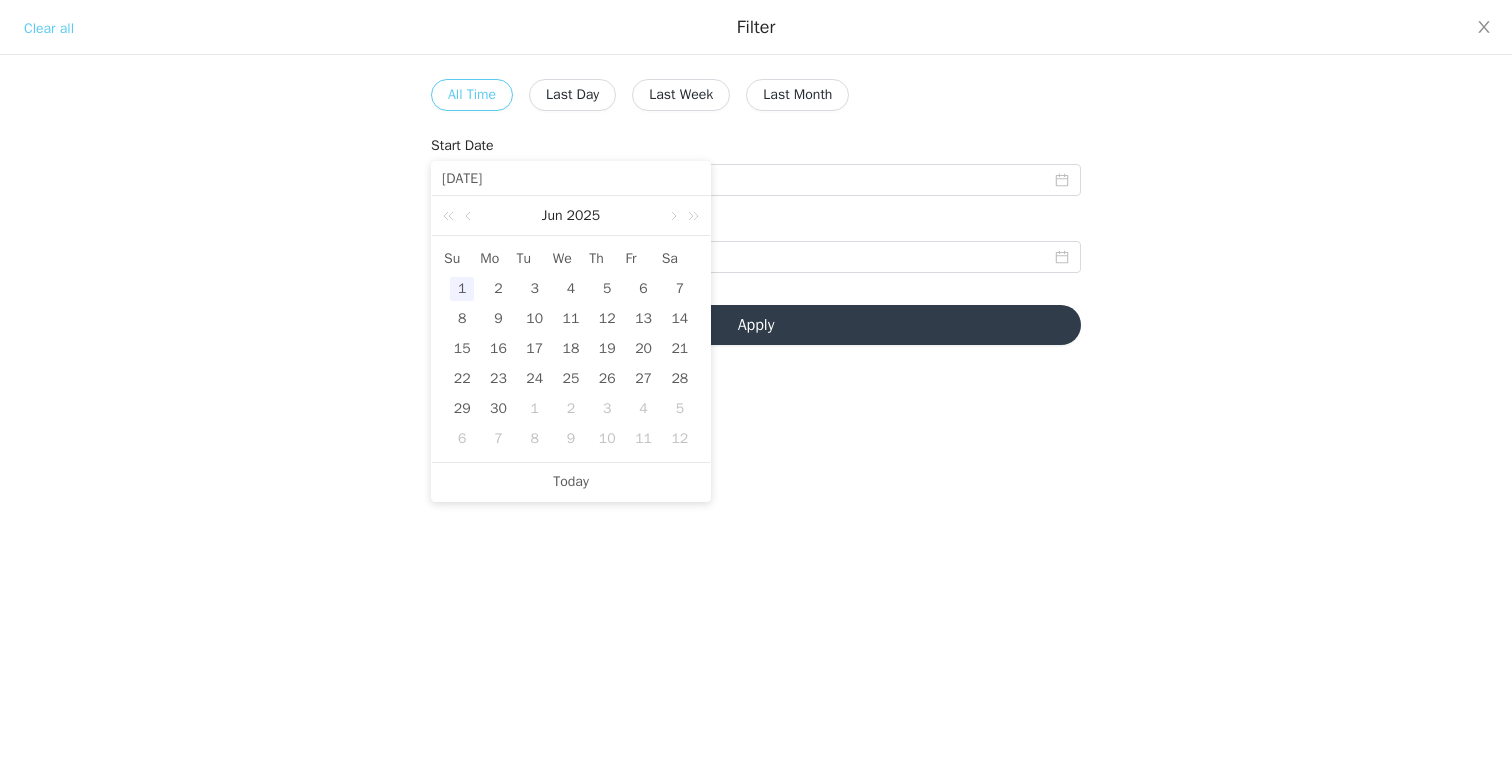 click on "1" at bounding box center [462, 289] 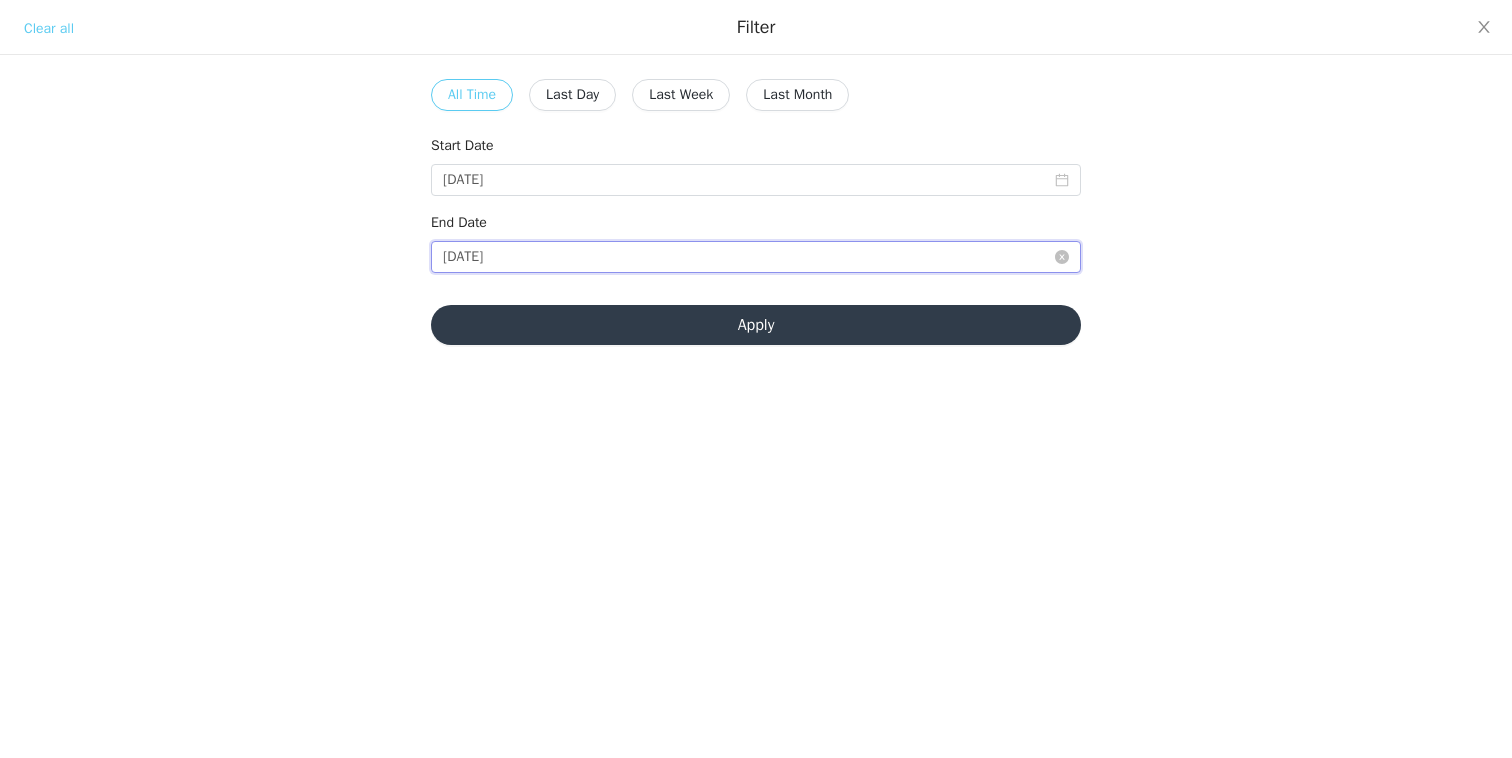 click on "[DATE]" at bounding box center (756, 257) 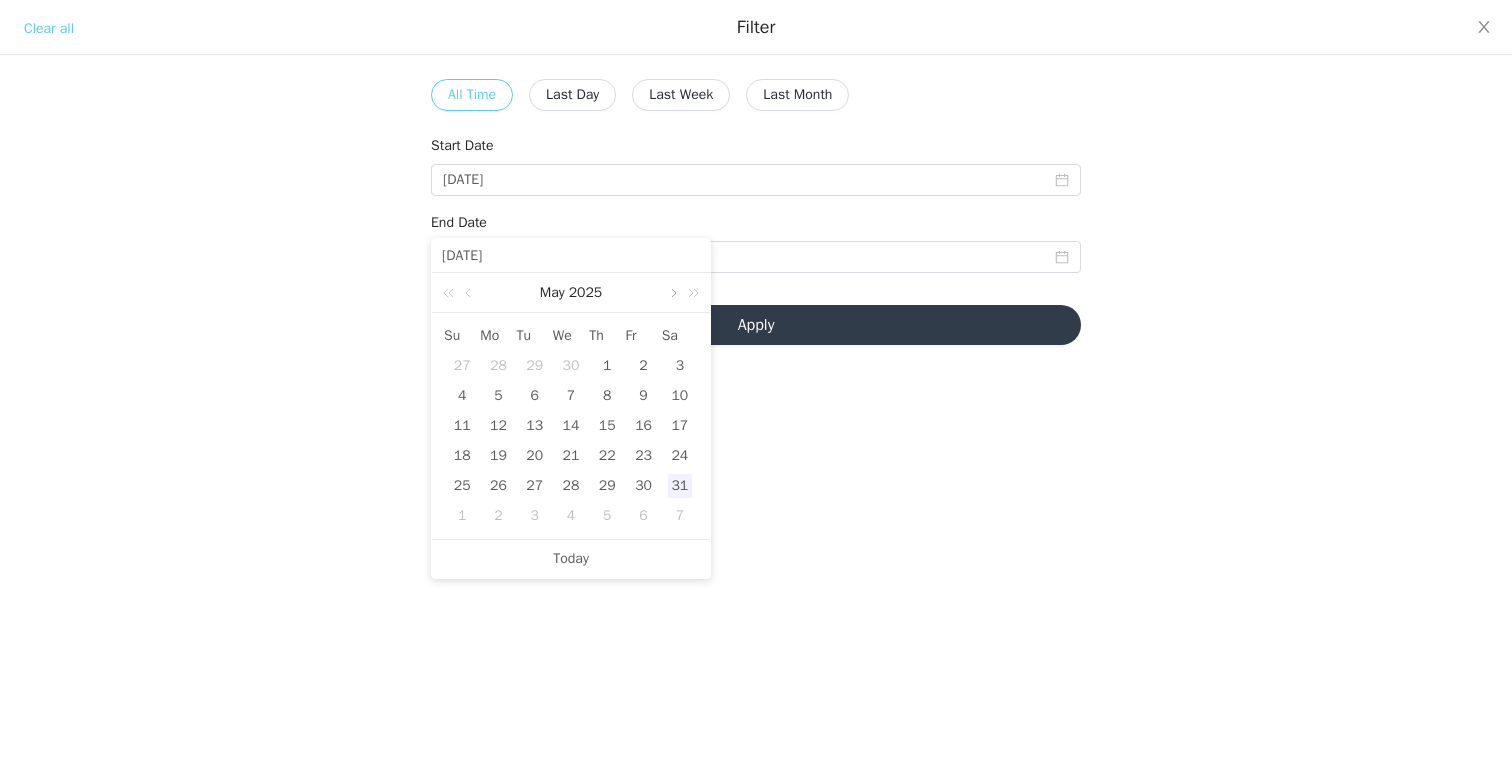 click at bounding box center [672, 293] 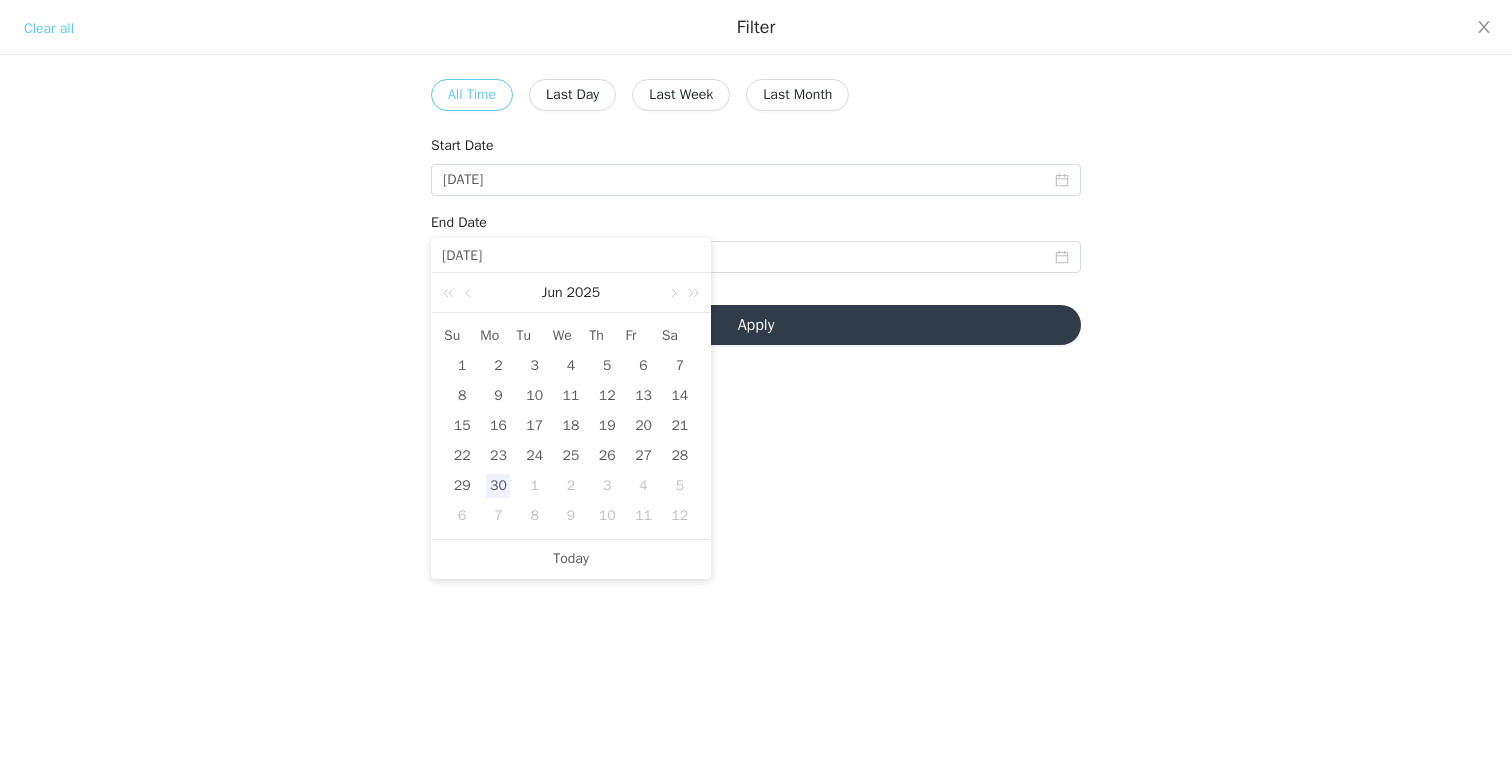 click on "30" at bounding box center (498, 486) 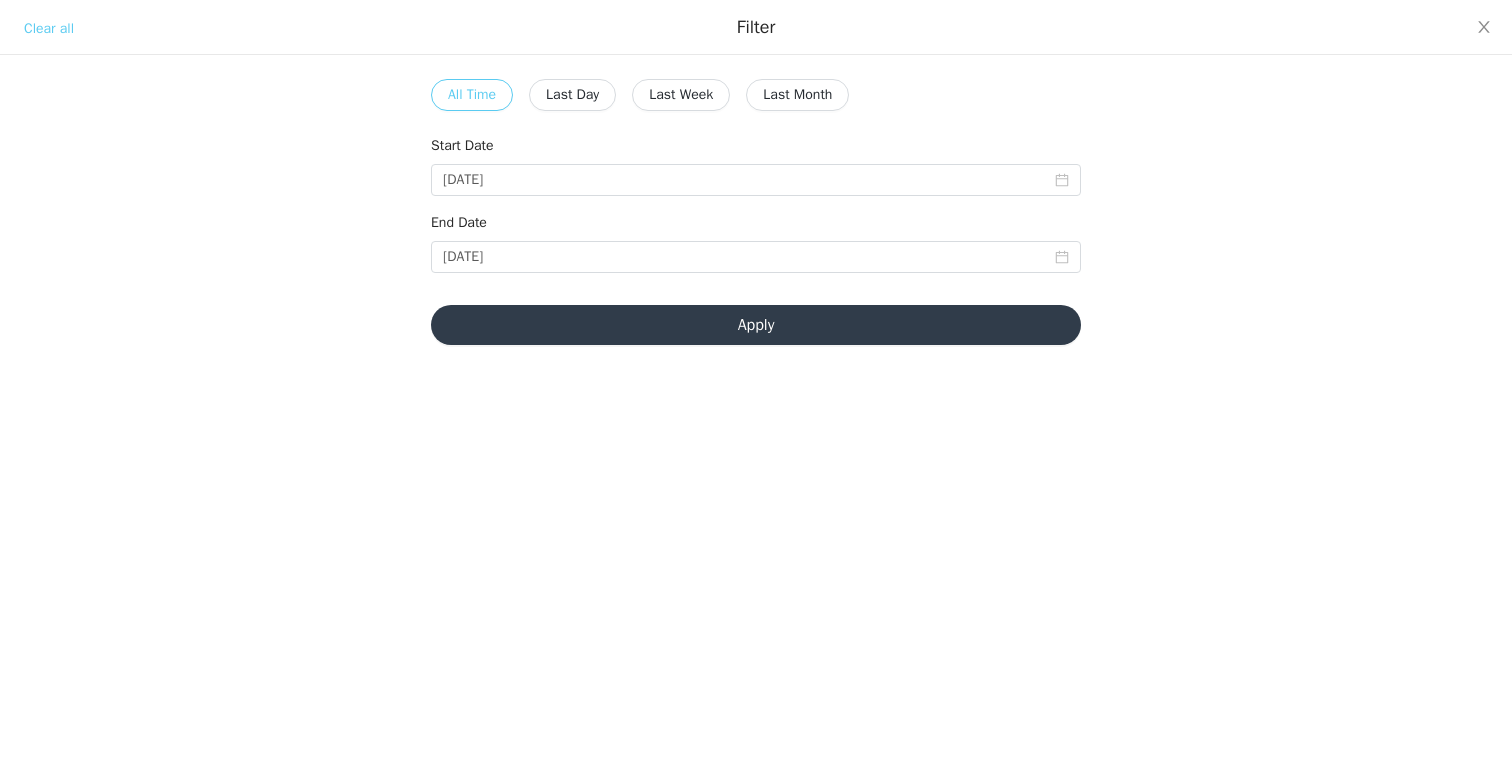 click on "Apply" at bounding box center (756, 325) 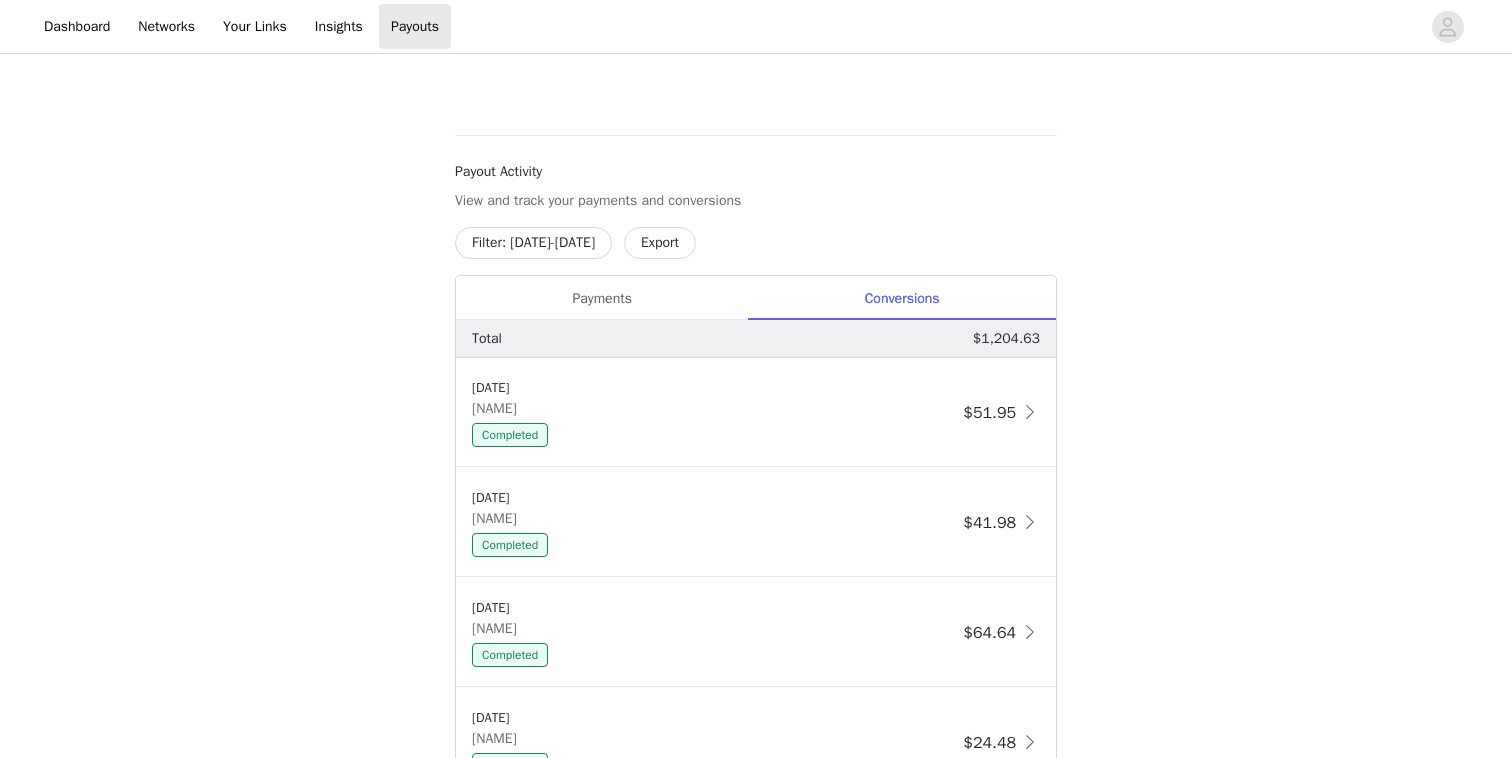 click on "Filter: [DATE]-[DATE]" at bounding box center (533, 243) 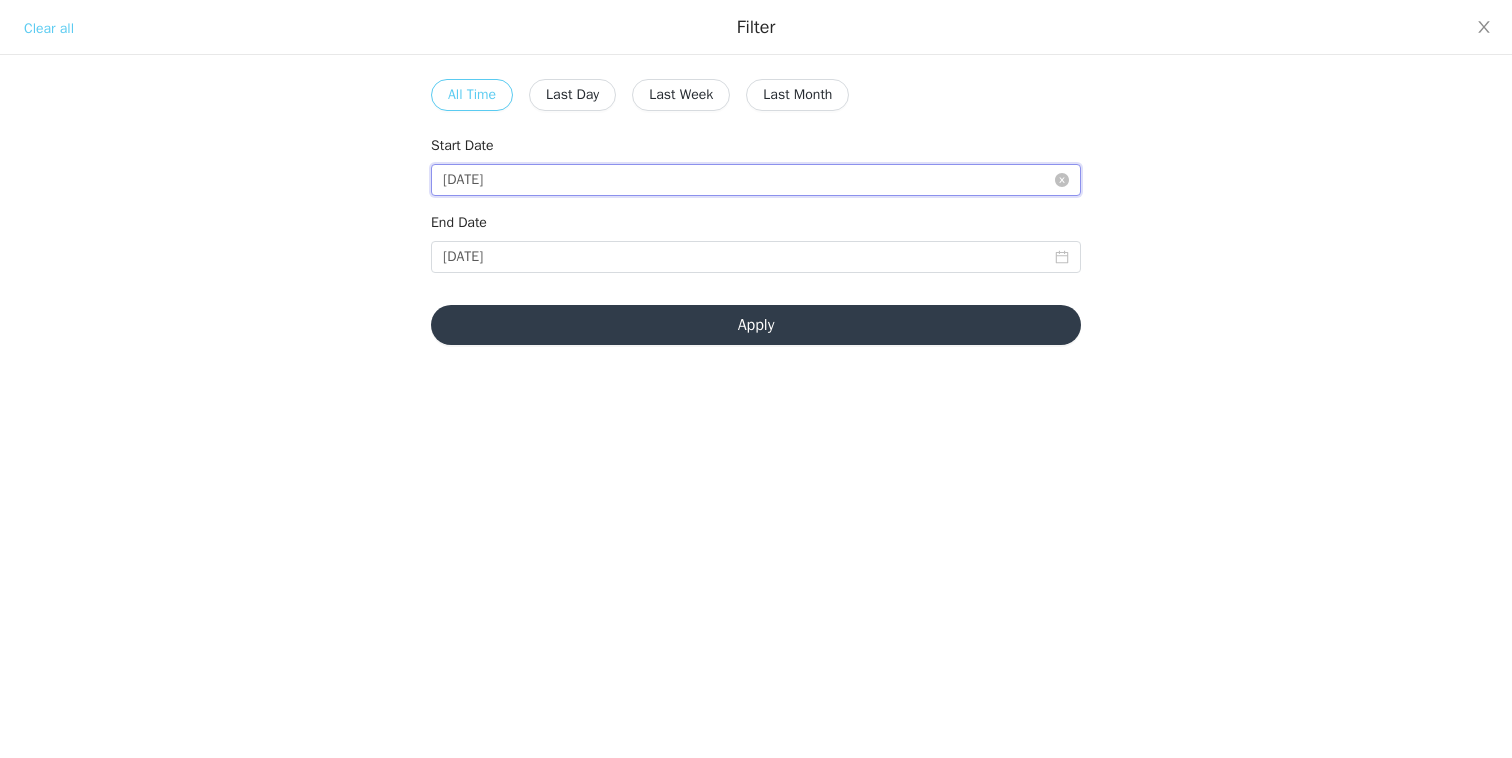 click on "[DATE]" at bounding box center [756, 180] 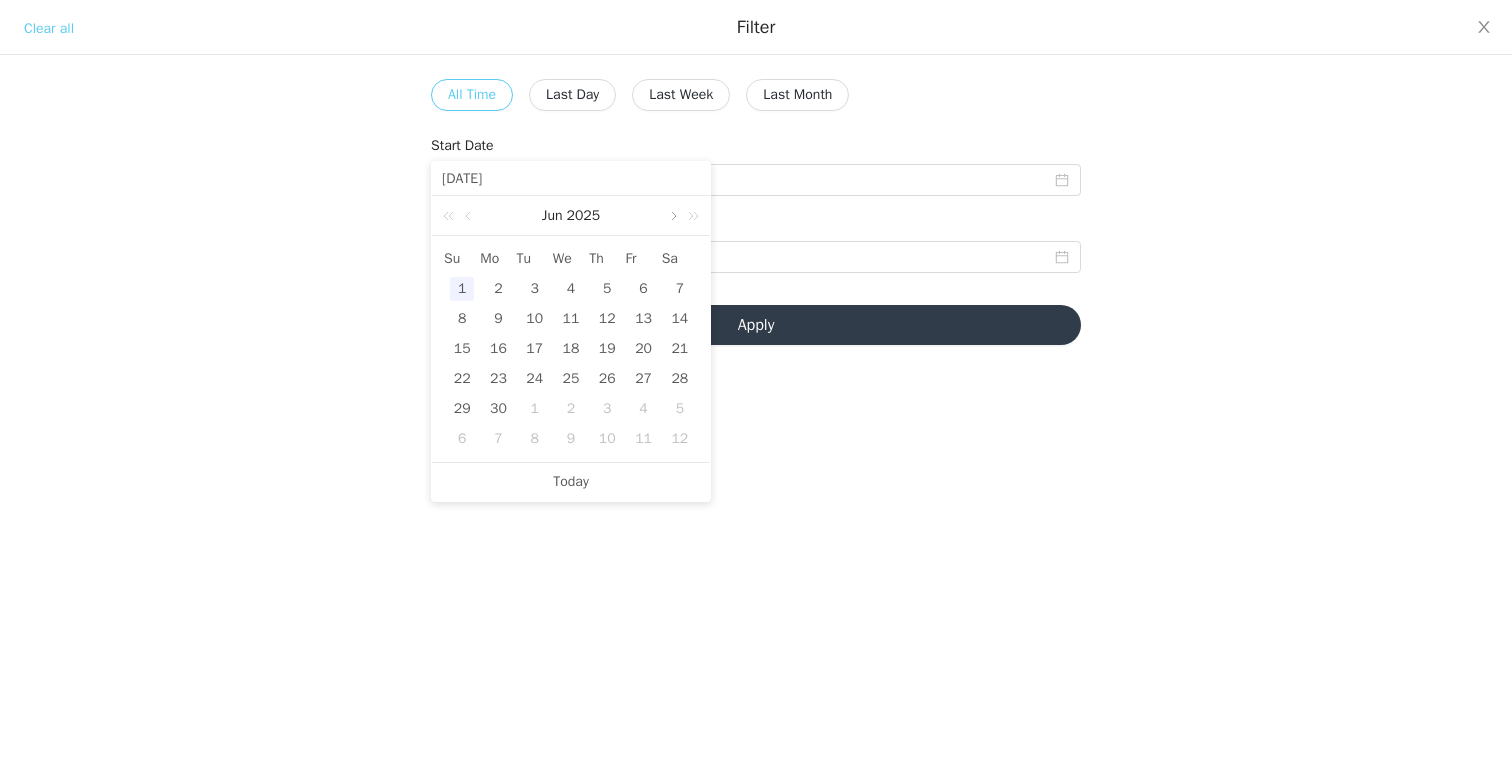 click at bounding box center (672, 216) 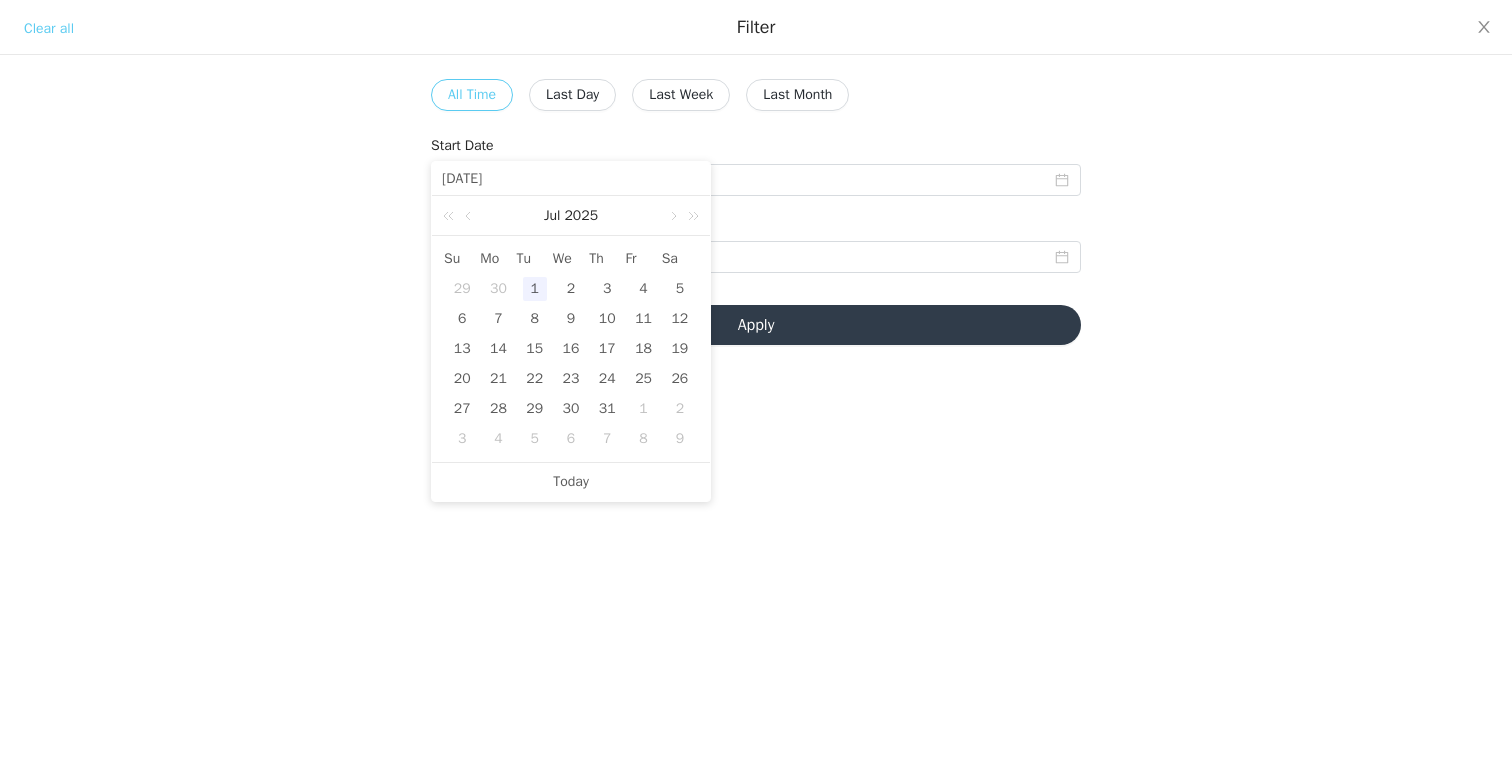 click on "1" at bounding box center [535, 289] 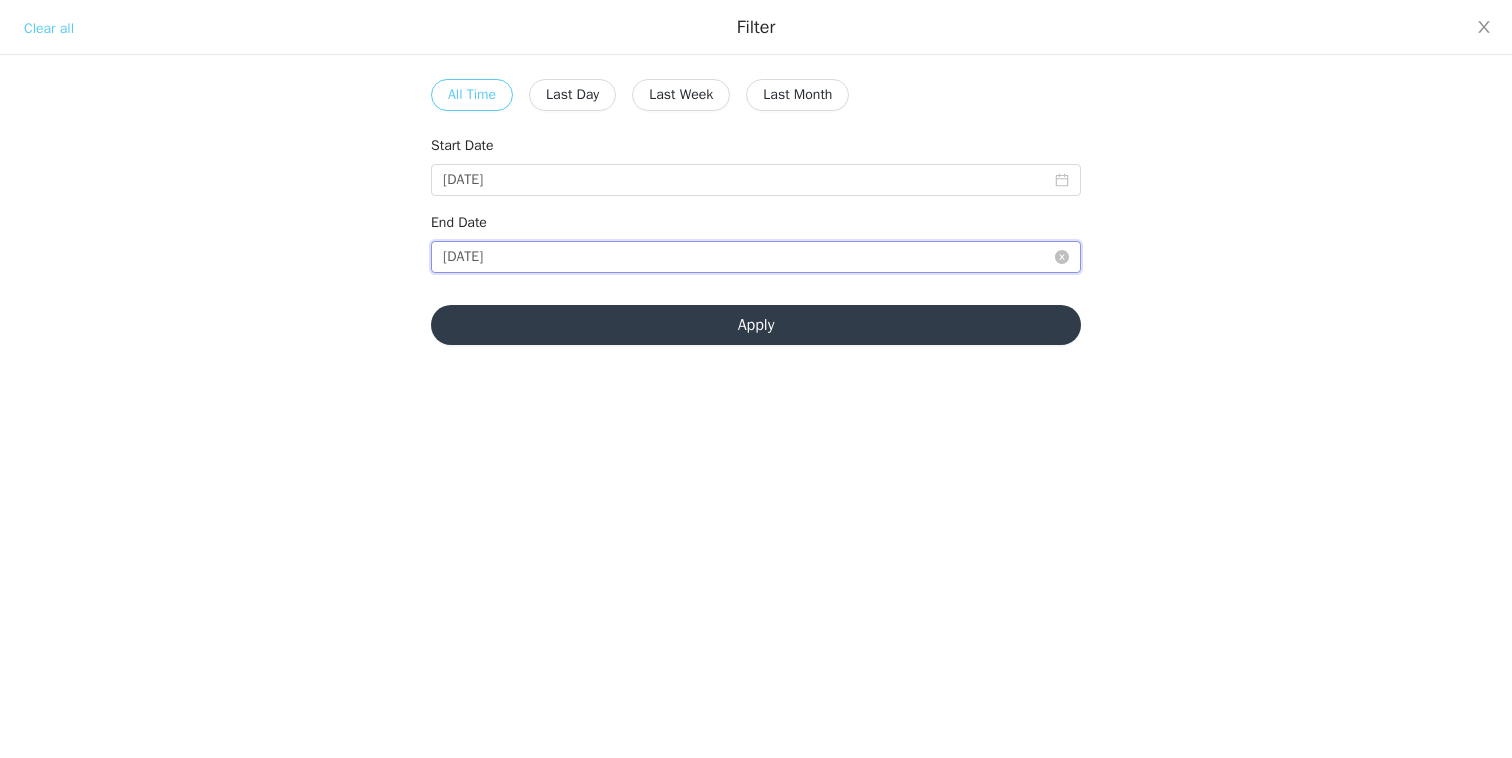 click on "[DATE]" at bounding box center [756, 257] 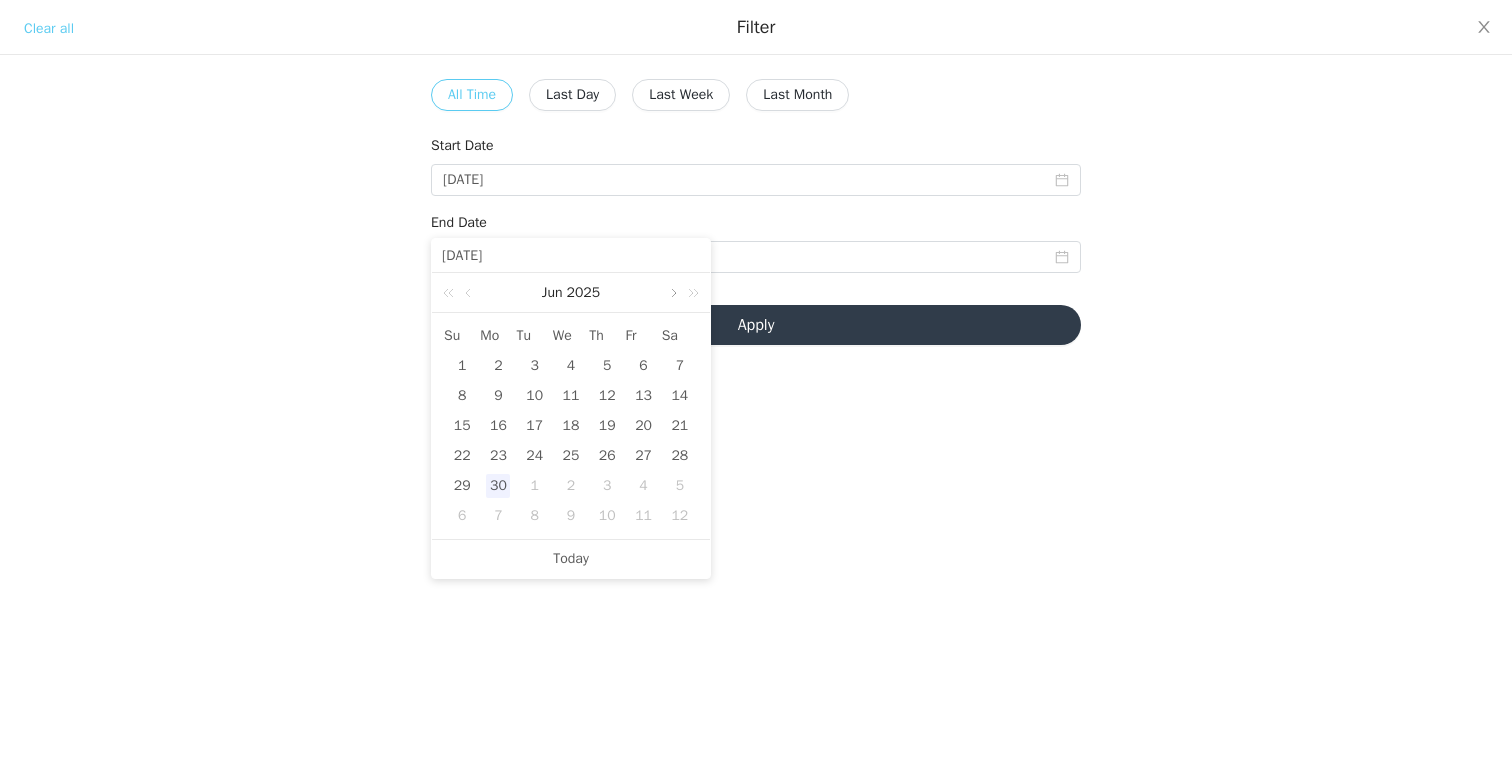 click at bounding box center (672, 293) 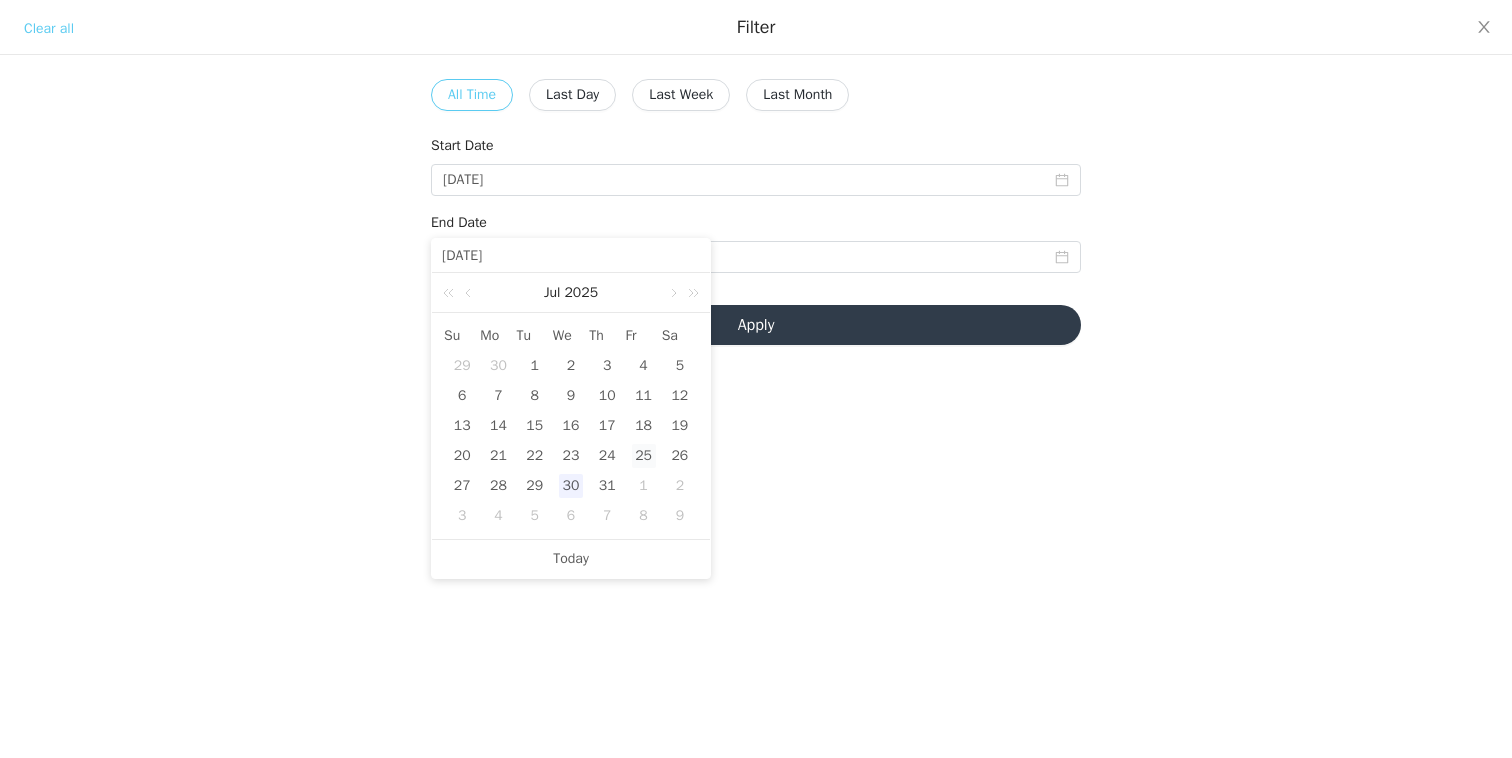 click on "31" at bounding box center (607, 486) 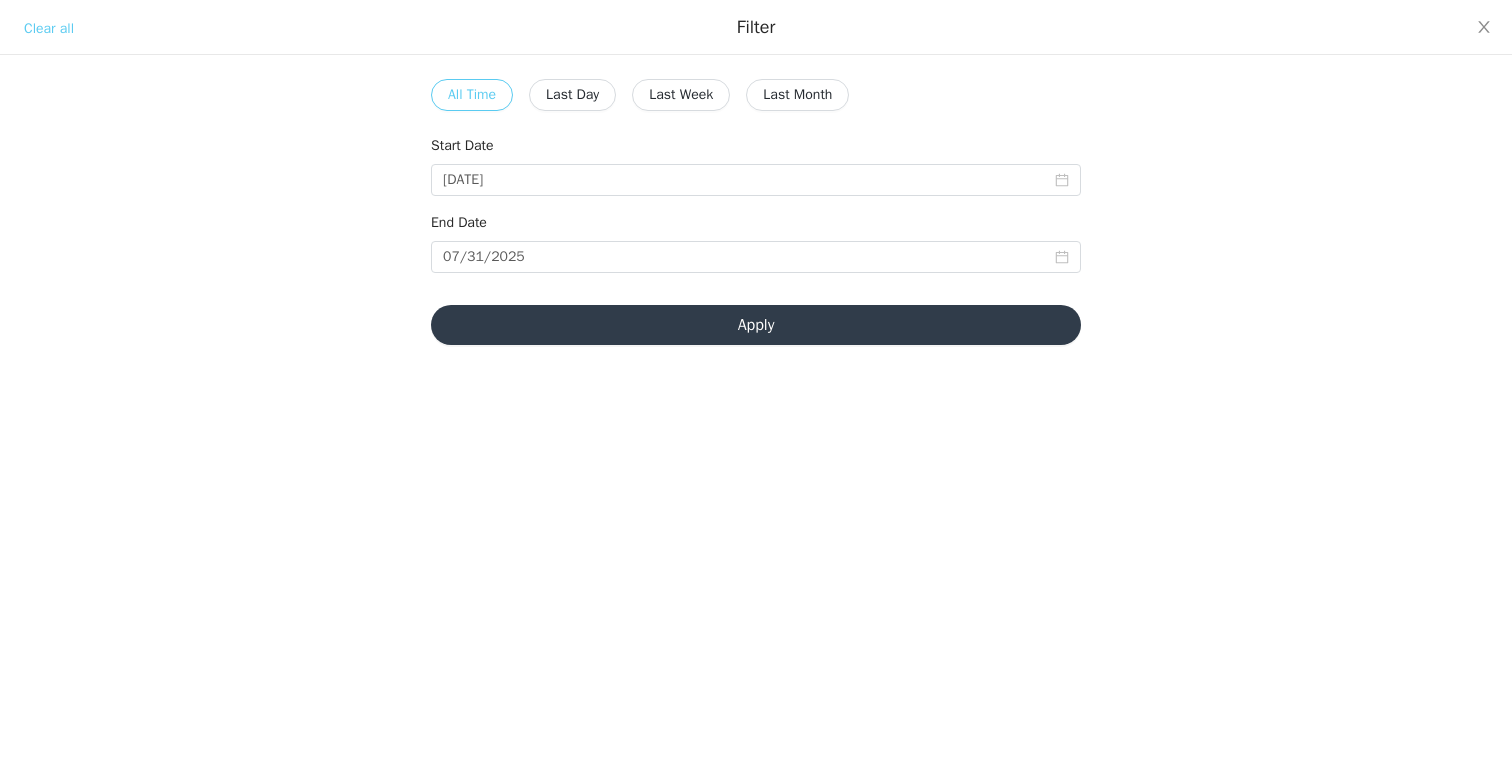 click on "Apply" at bounding box center (756, 325) 